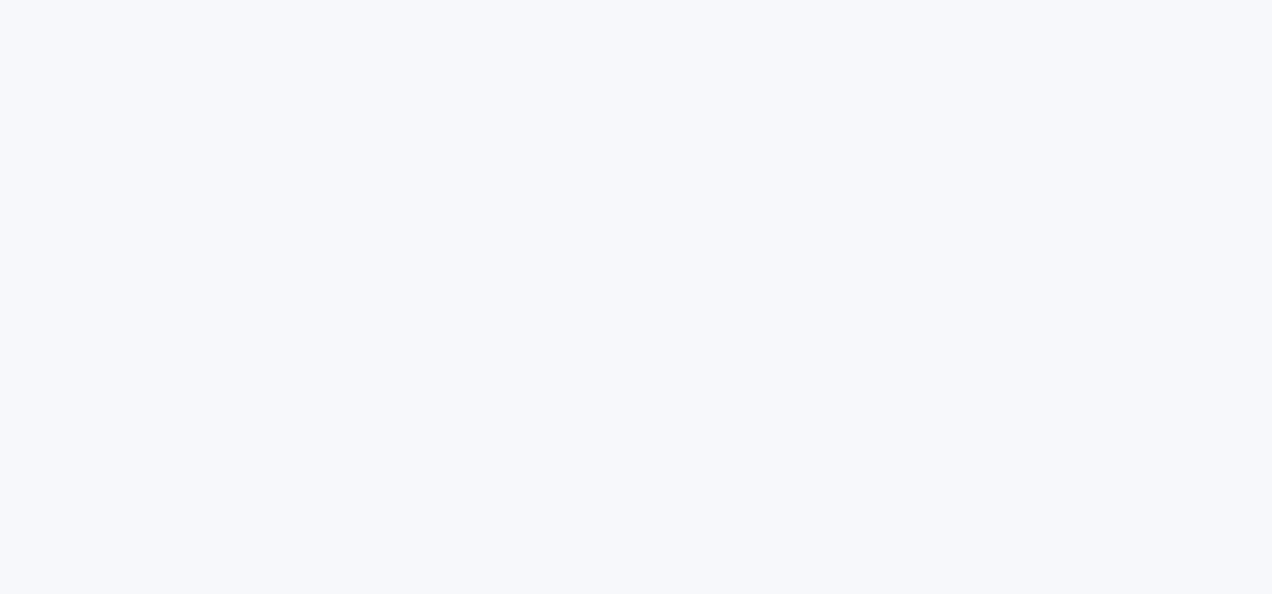 scroll, scrollTop: 0, scrollLeft: 0, axis: both 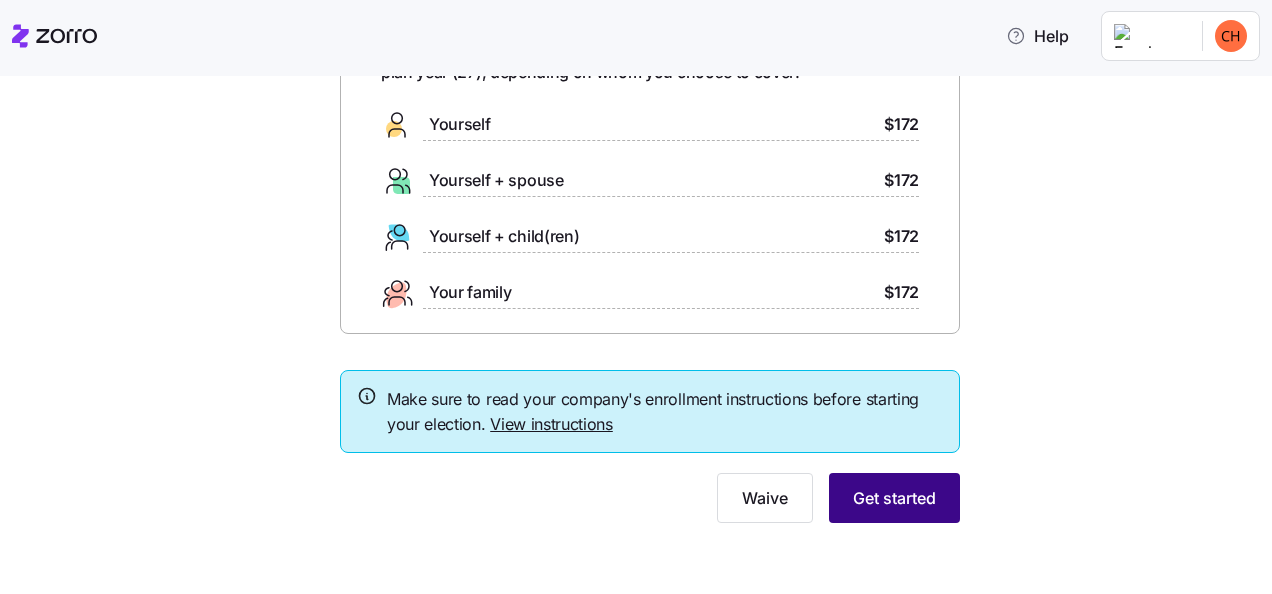 click on "Get started" at bounding box center [894, 498] 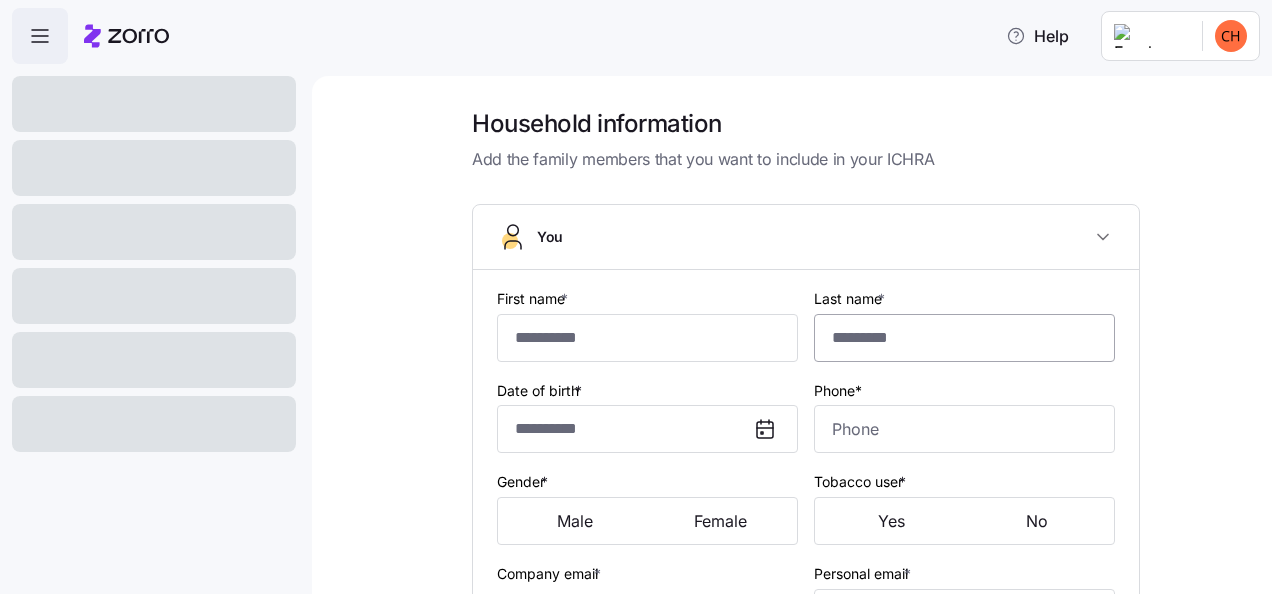 type on "*****" 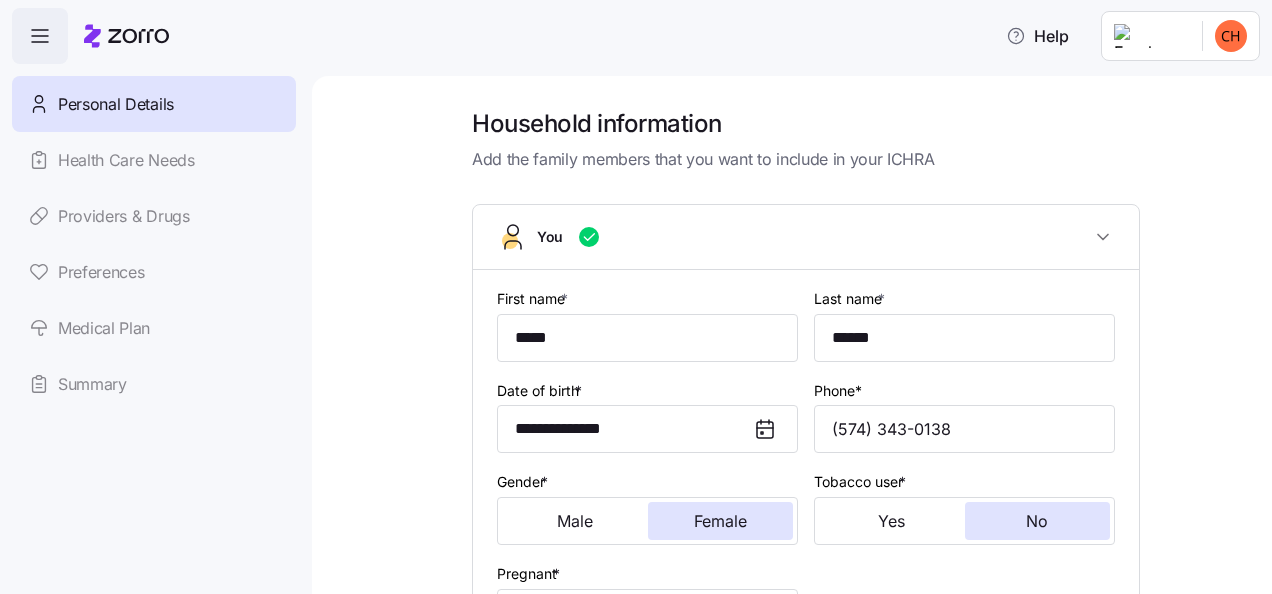 type on "**********" 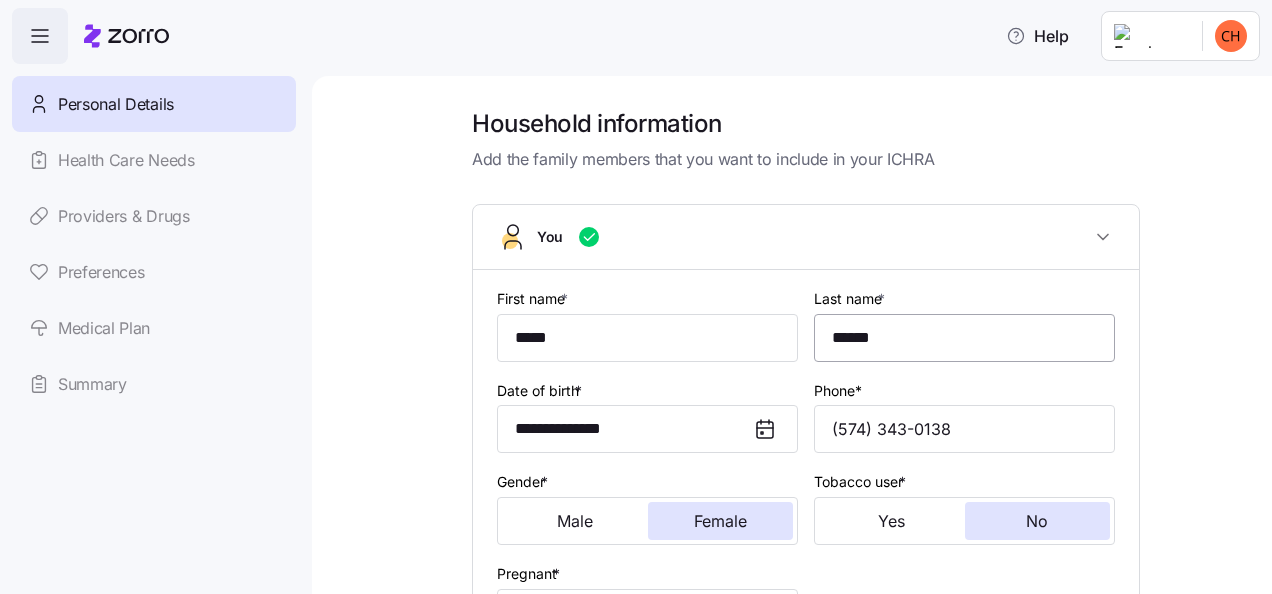 scroll, scrollTop: 736, scrollLeft: 0, axis: vertical 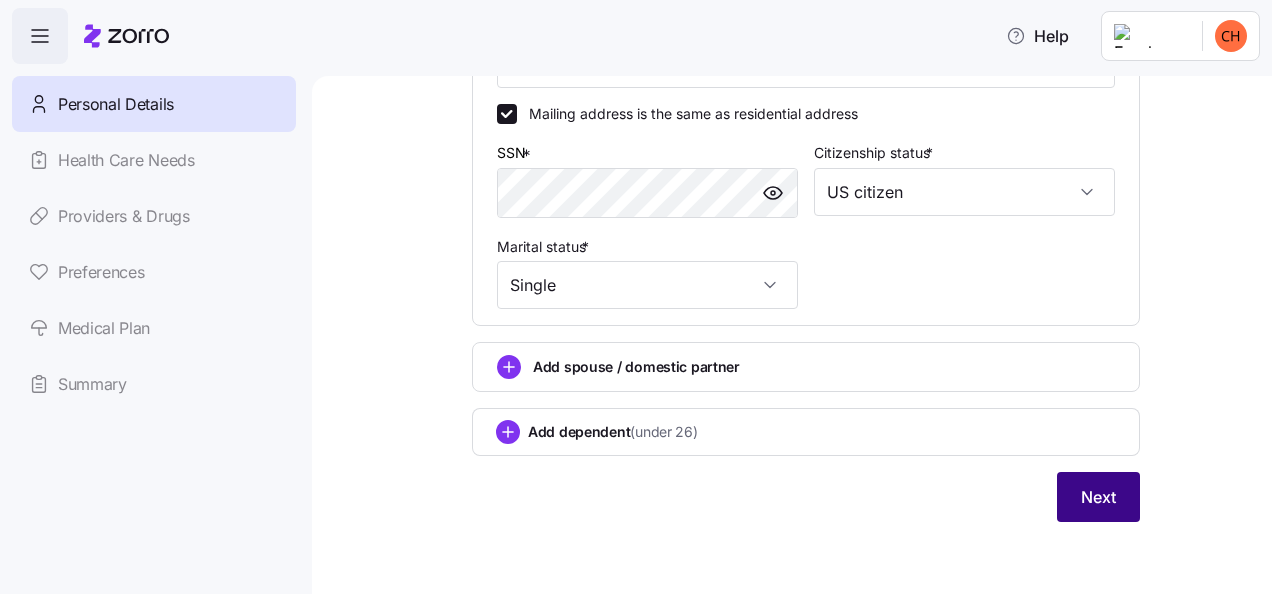 click on "Next" at bounding box center (1098, 497) 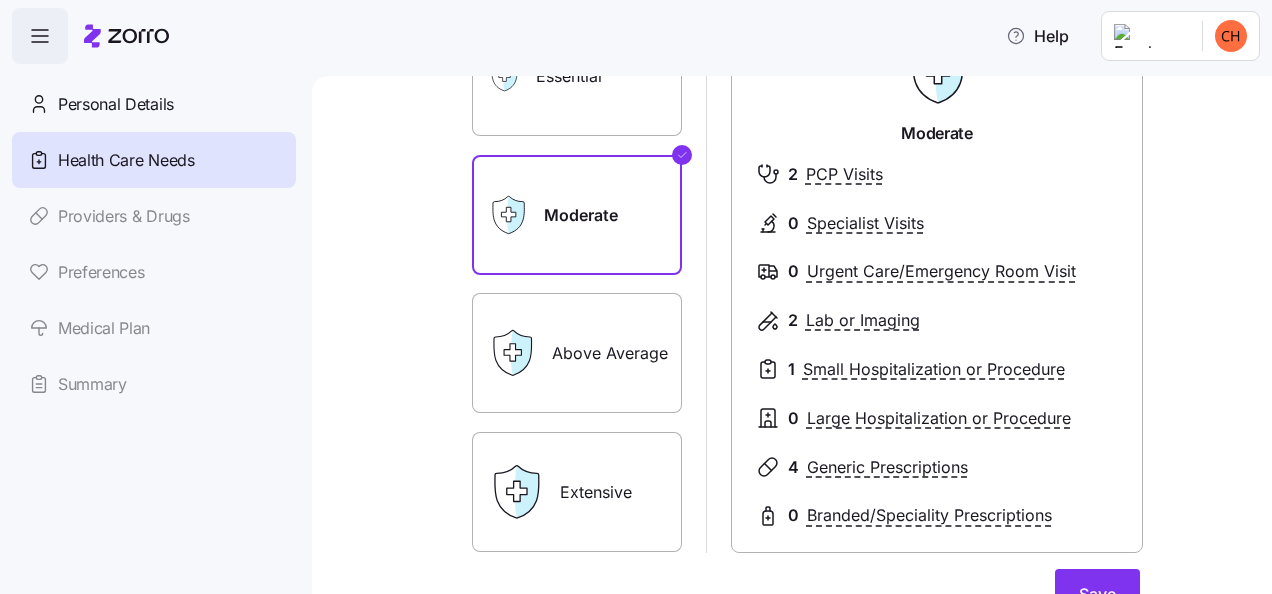 scroll, scrollTop: 100, scrollLeft: 0, axis: vertical 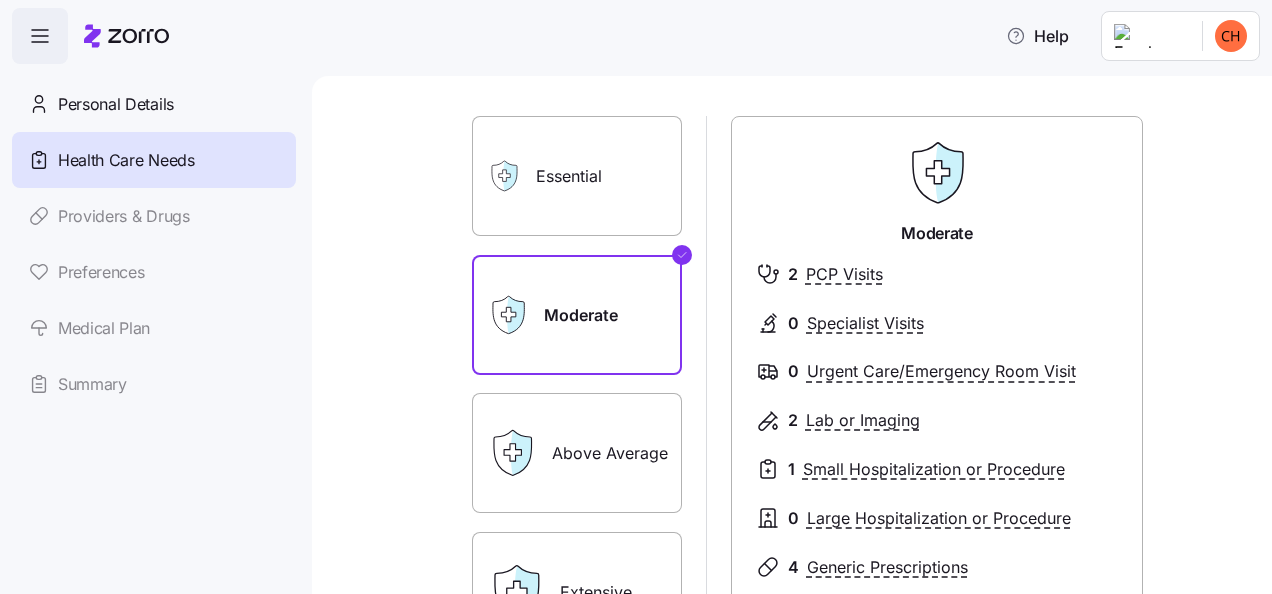 click on "Essential" at bounding box center [577, 176] 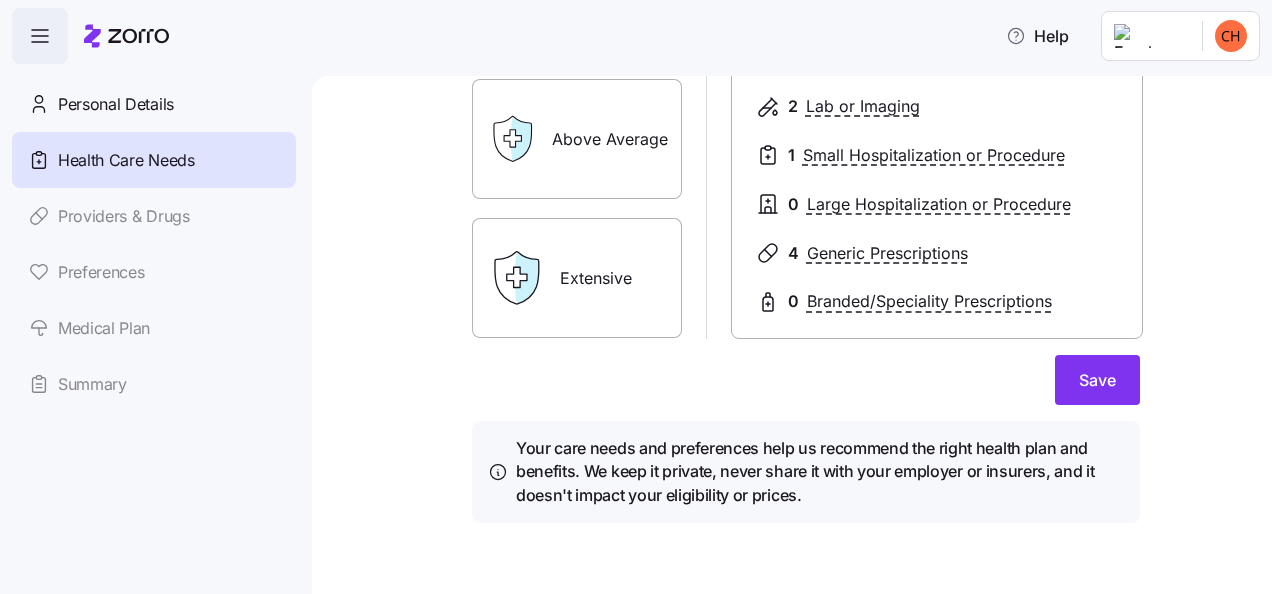 scroll, scrollTop: 0, scrollLeft: 0, axis: both 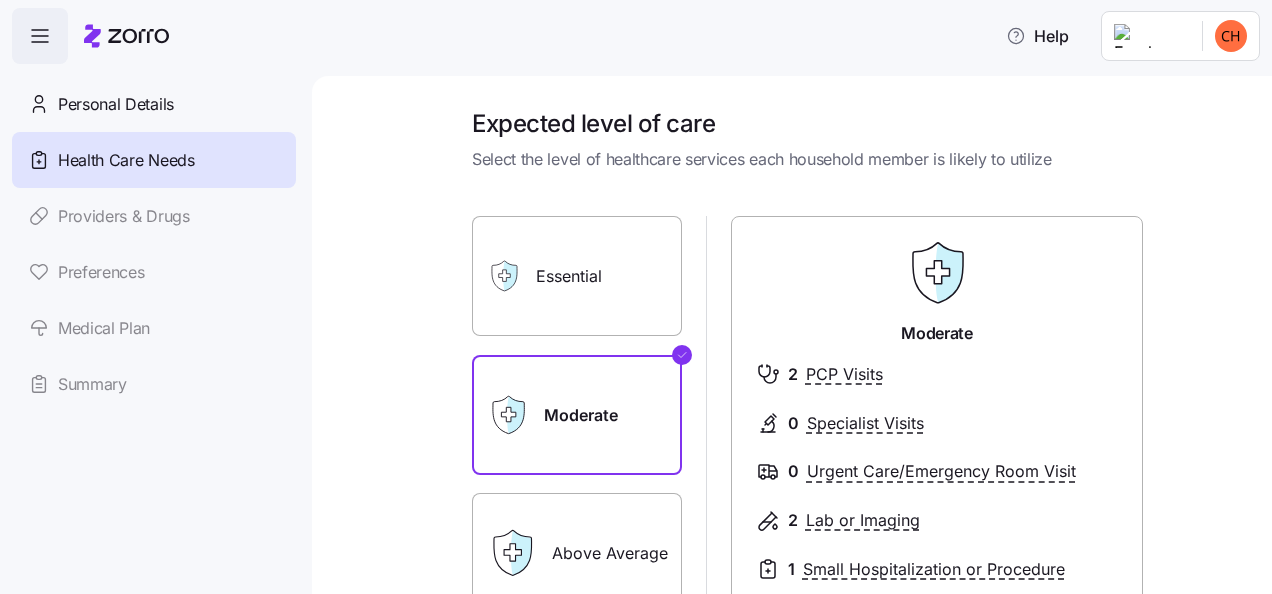 click on "Moderate" at bounding box center [577, 415] 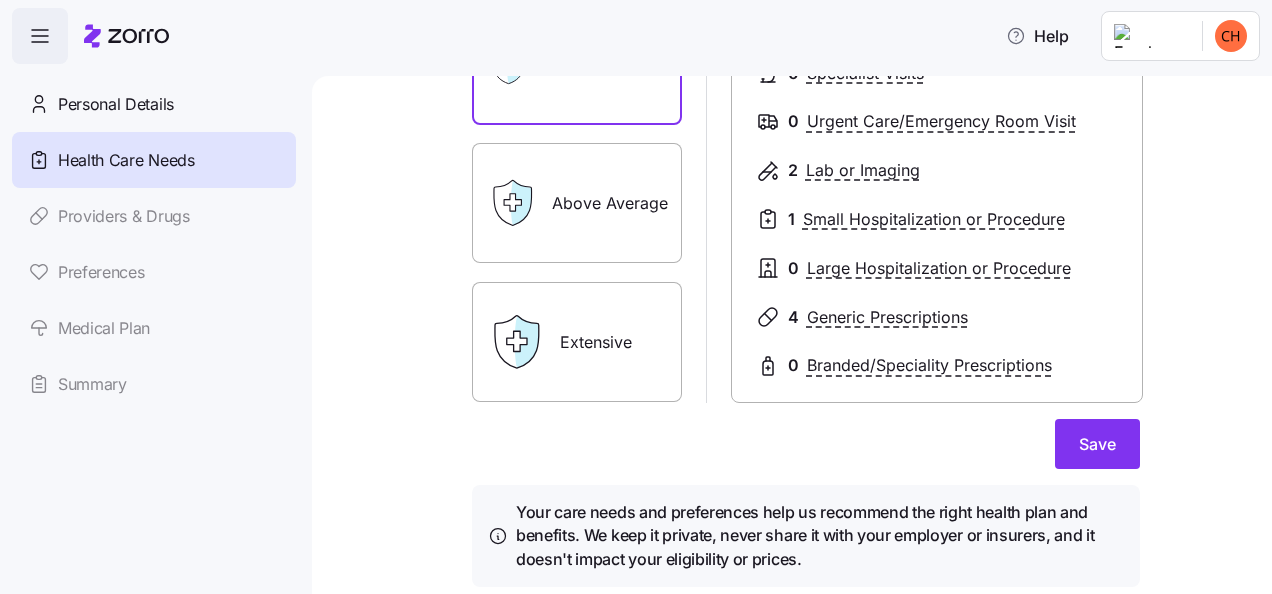 scroll, scrollTop: 414, scrollLeft: 0, axis: vertical 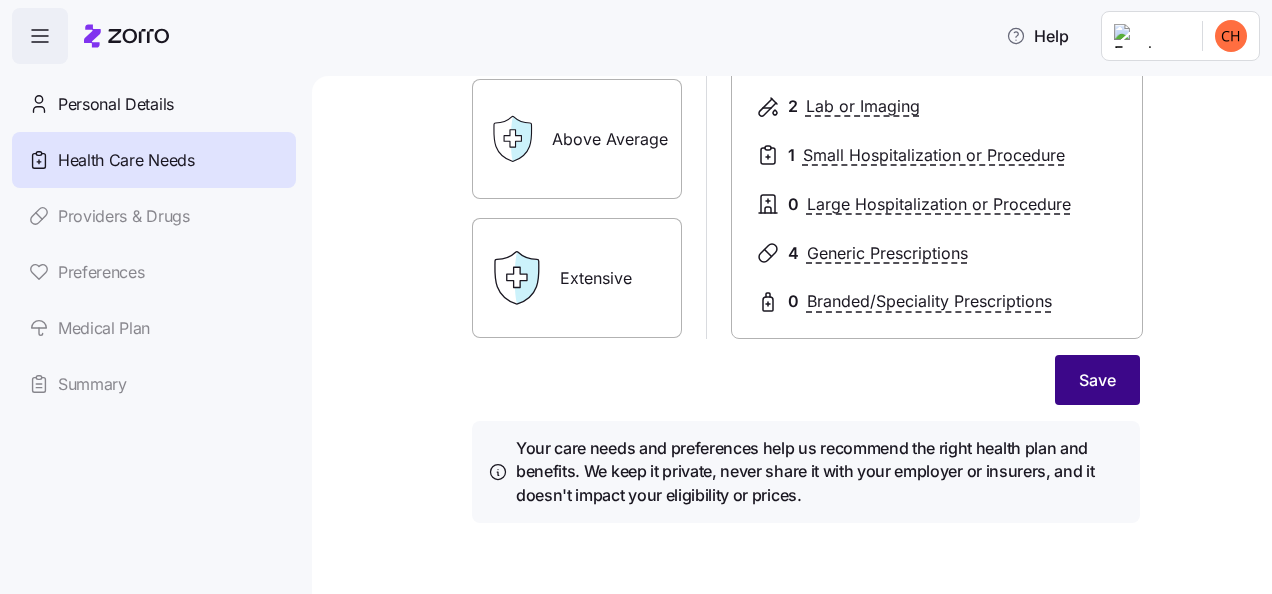 click on "Save" at bounding box center [1097, 380] 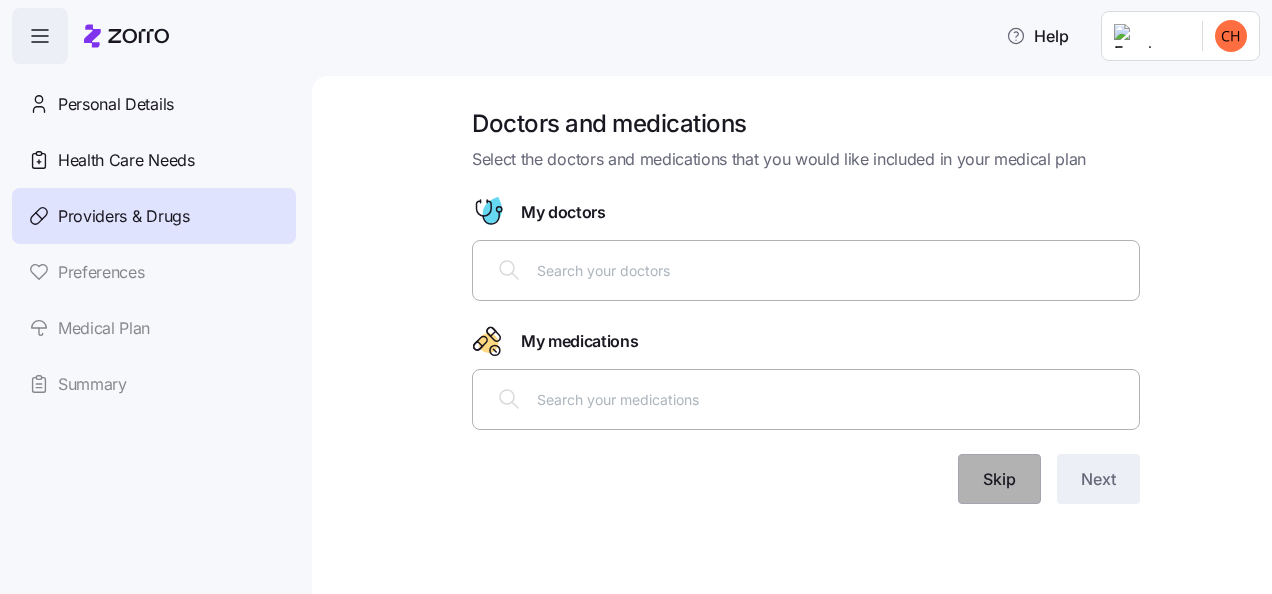 click on "Skip Next" at bounding box center [806, 479] 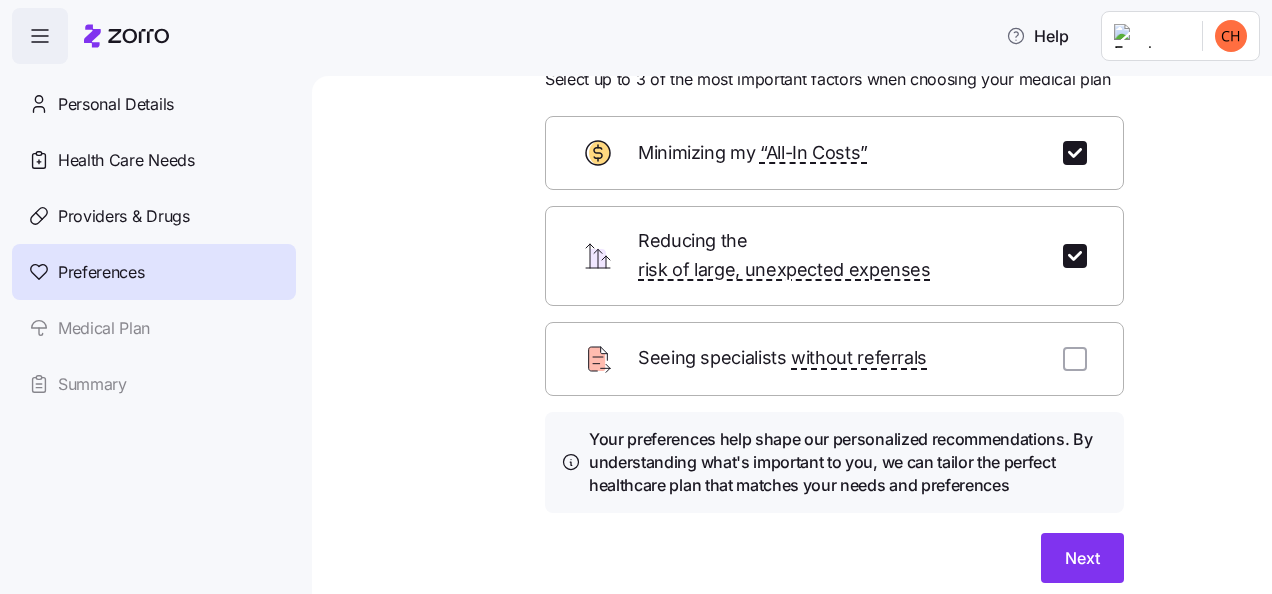 scroll, scrollTop: 137, scrollLeft: 0, axis: vertical 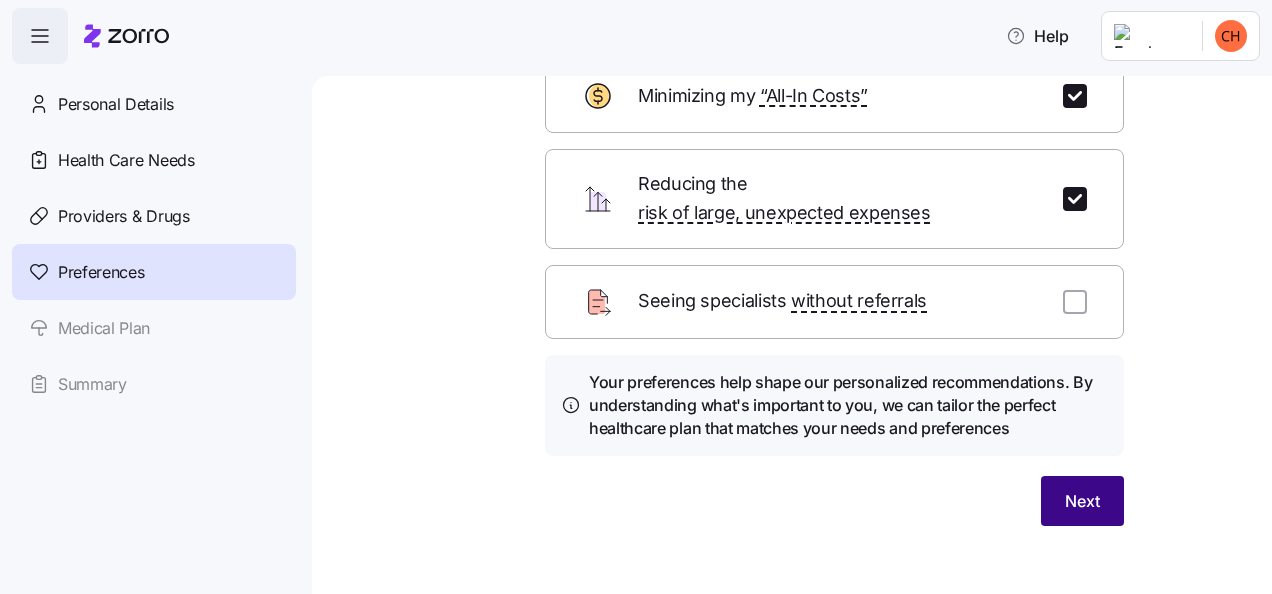 click on "Next" at bounding box center (1082, 501) 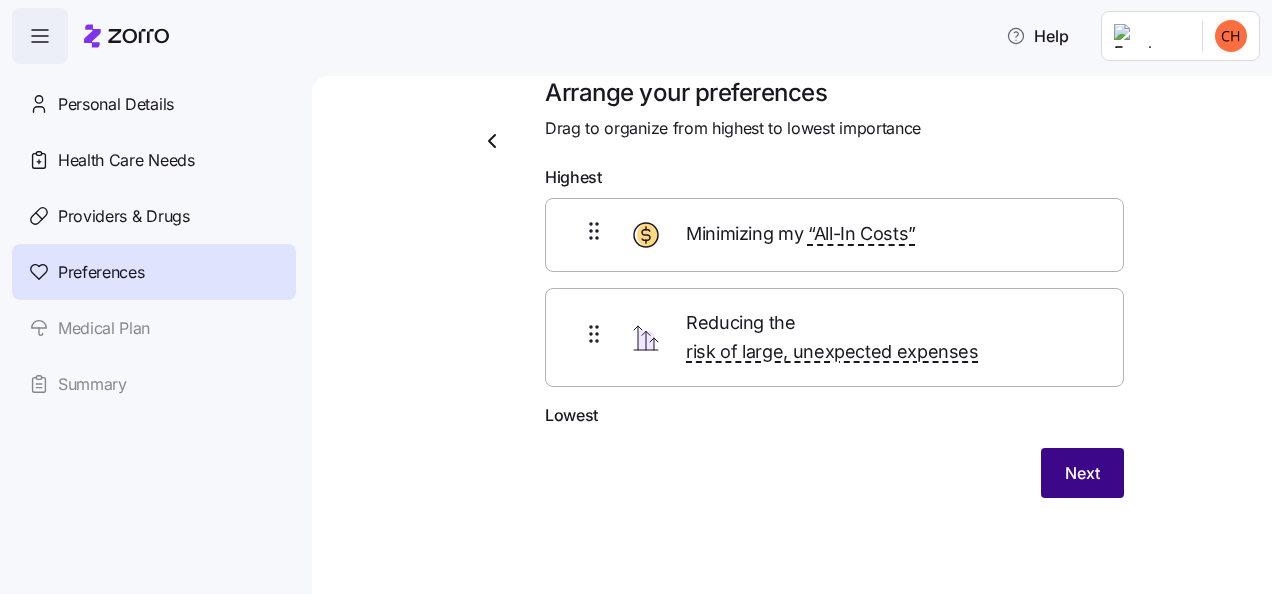 scroll, scrollTop: 4, scrollLeft: 0, axis: vertical 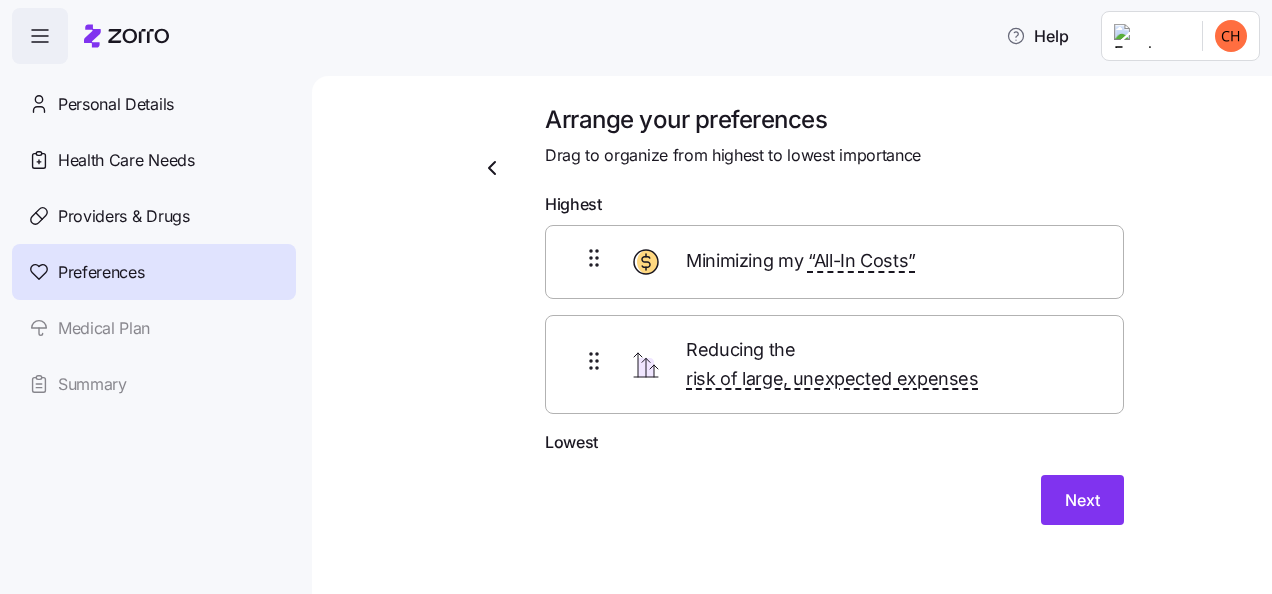 click on "Arrange your preferences Drag to organize from highest to lowest importance Highest Minimizing my    “All-In Costs”    Reducing the    risk of large, unexpected expenses    Lowest Next" at bounding box center [834, 326] 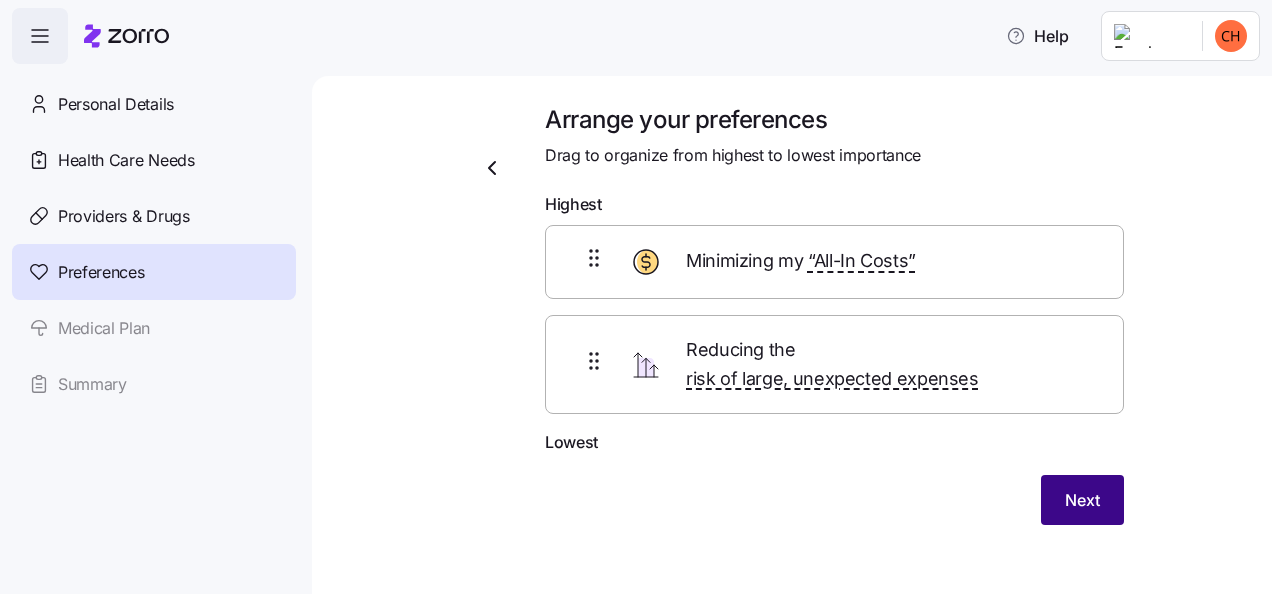 click on "Next" at bounding box center [1082, 500] 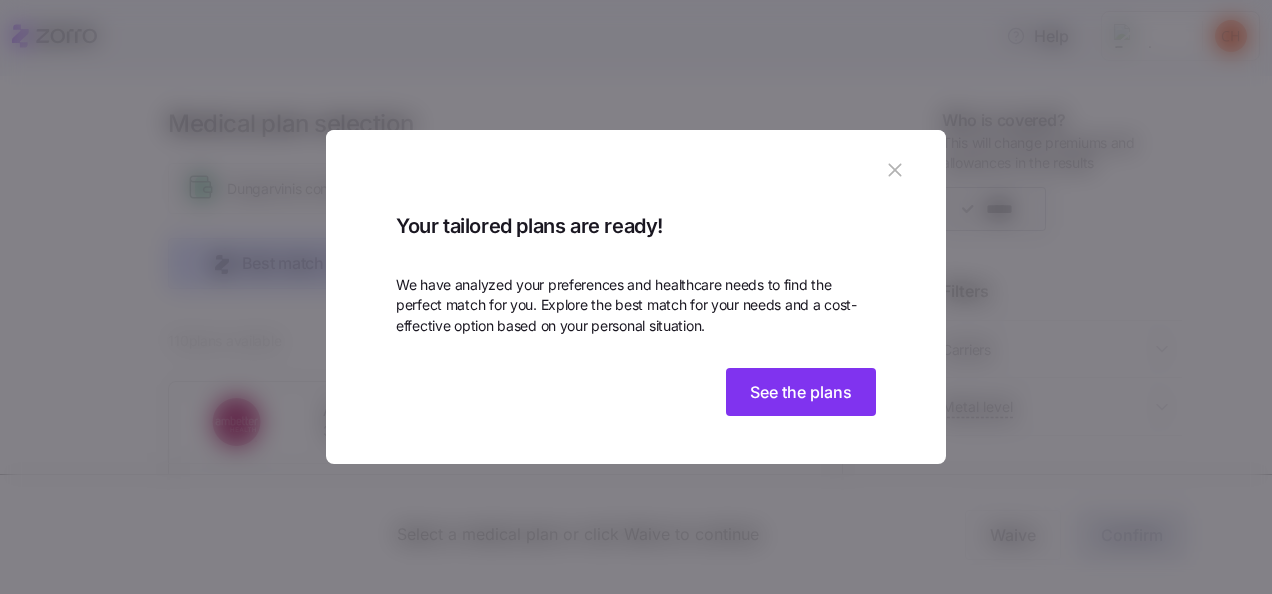 scroll, scrollTop: 66, scrollLeft: 0, axis: vertical 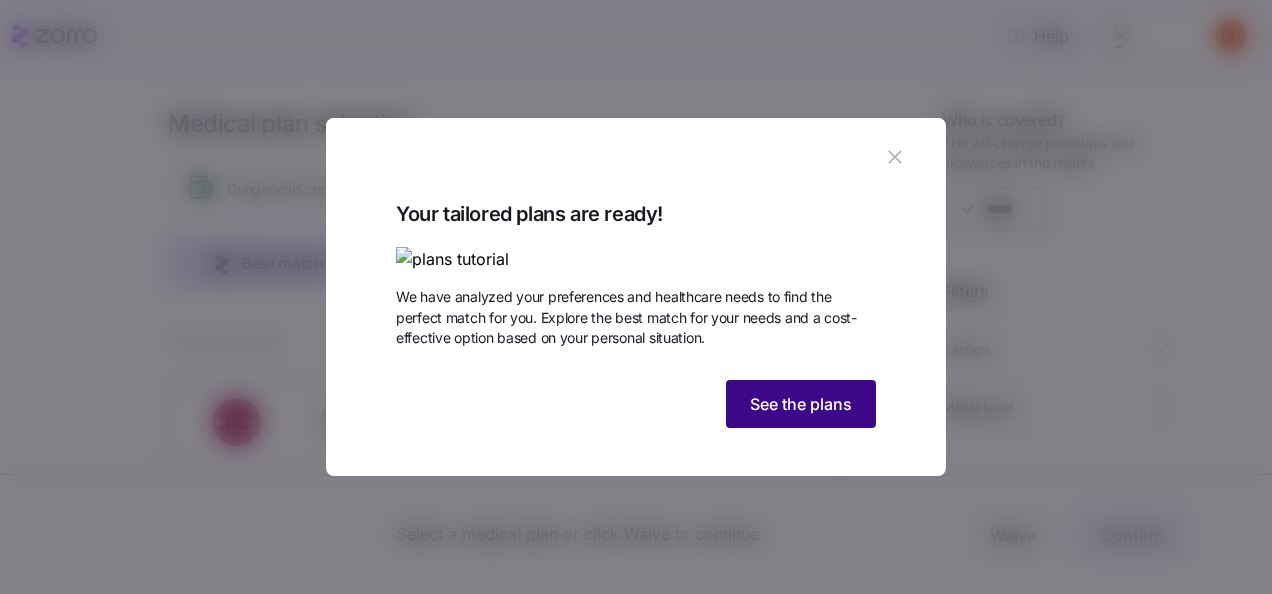 click on "See the plans" at bounding box center (801, 404) 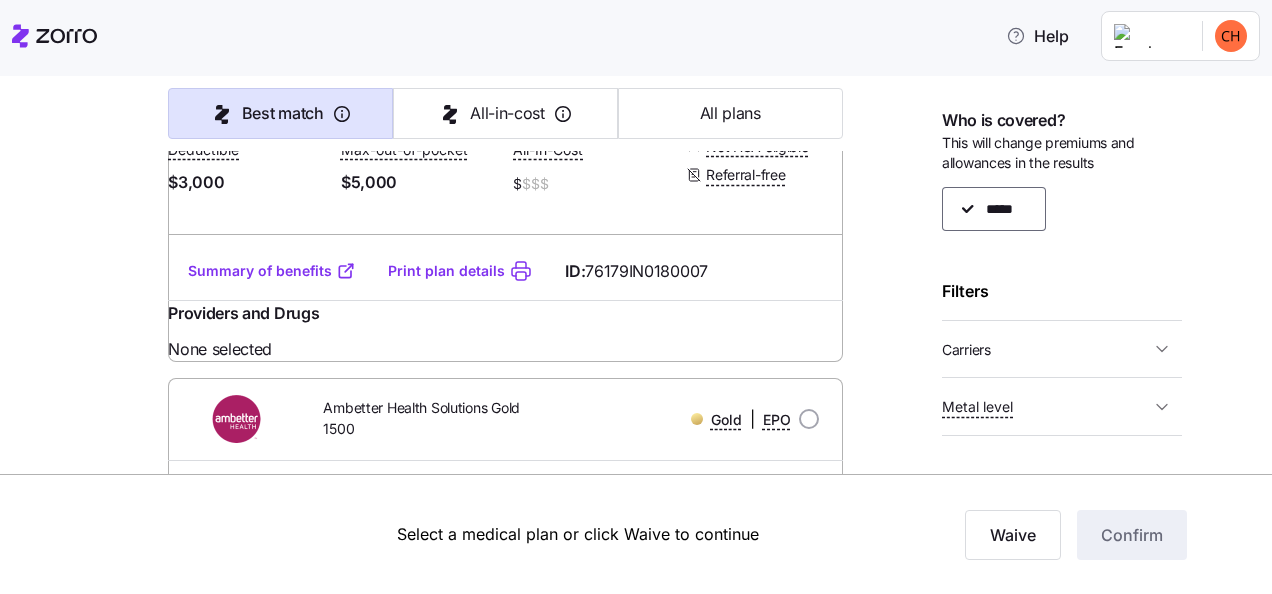 scroll, scrollTop: 1500, scrollLeft: 0, axis: vertical 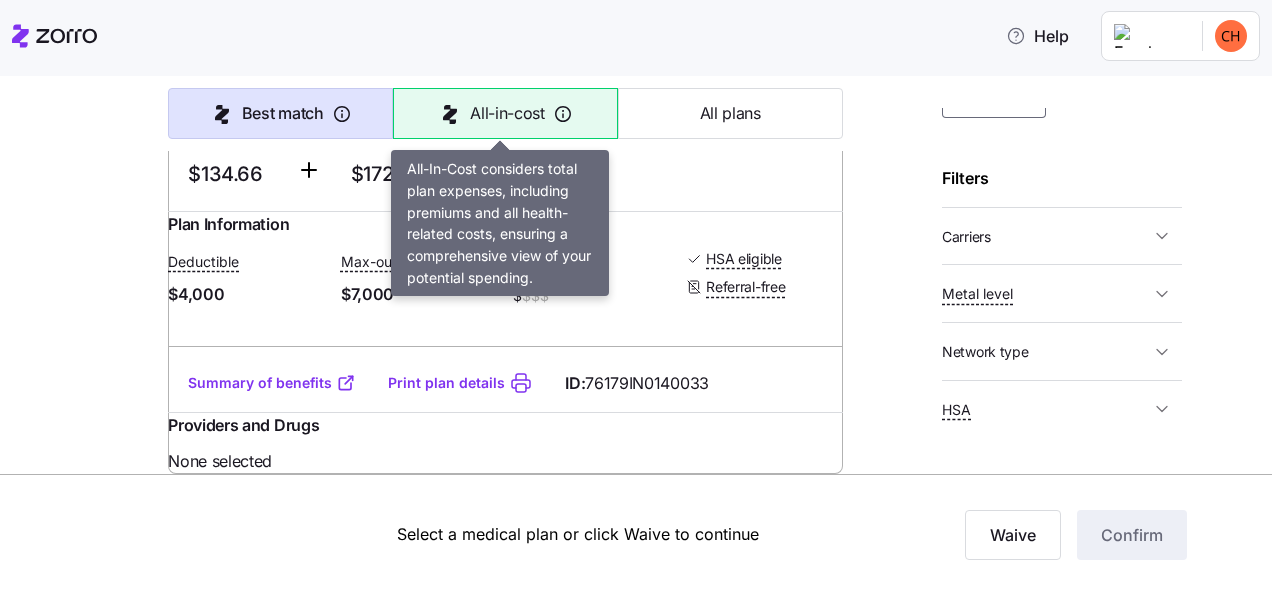 click on "All-in-cost" at bounding box center [507, 113] 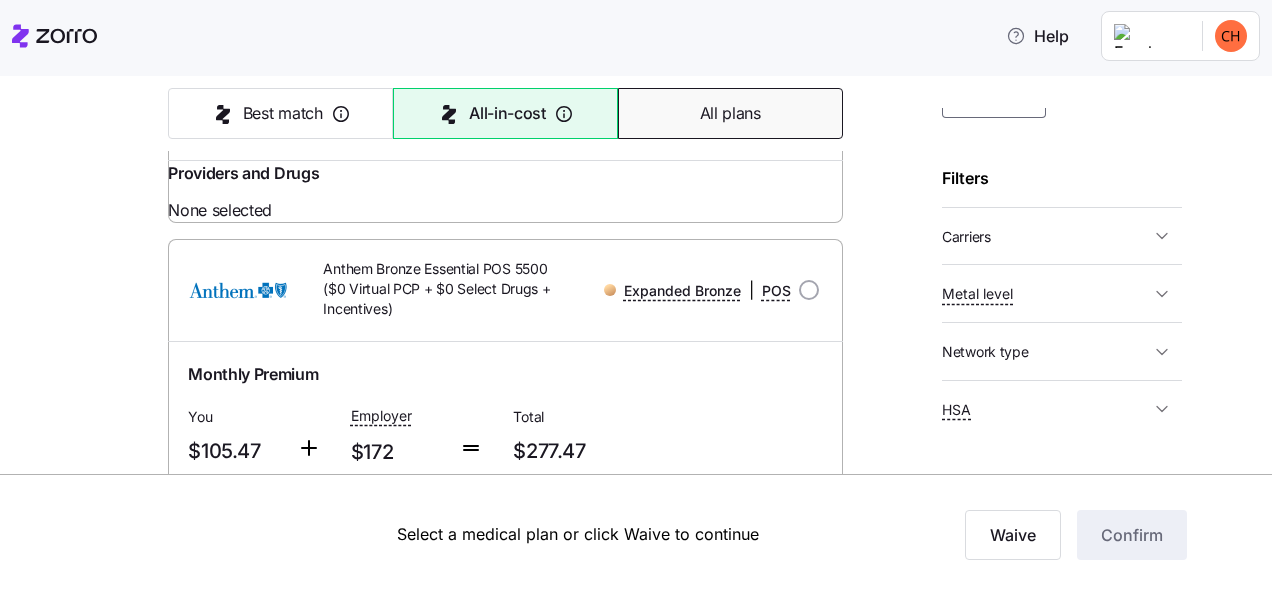type on "All-in-cost" 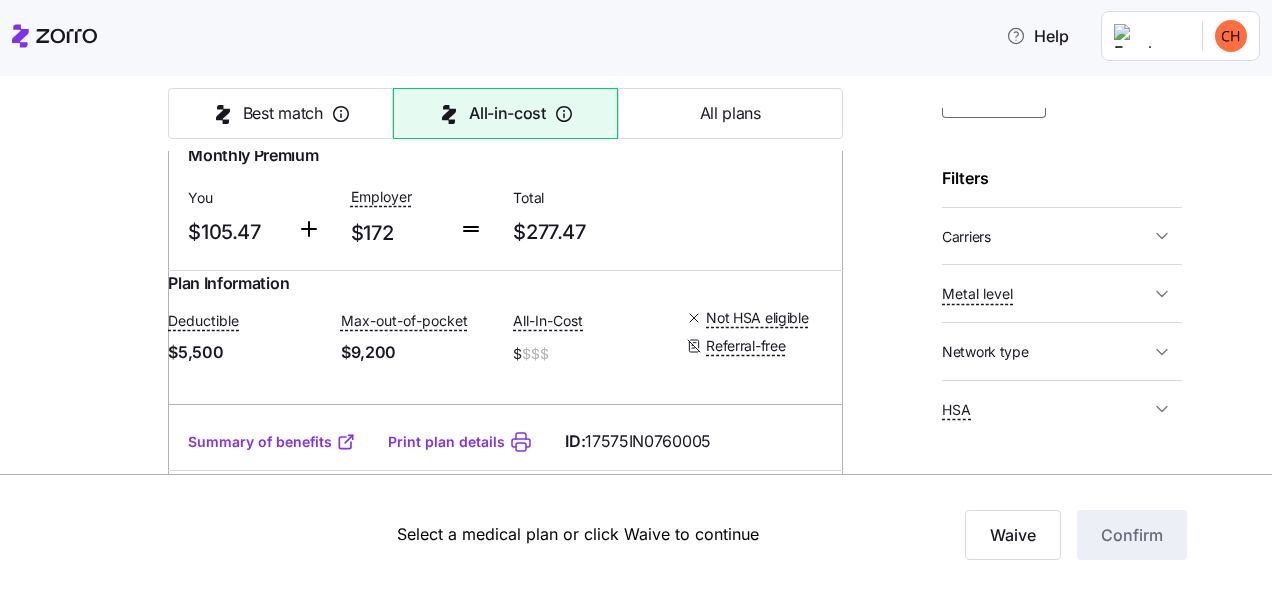 scroll, scrollTop: 1800, scrollLeft: 0, axis: vertical 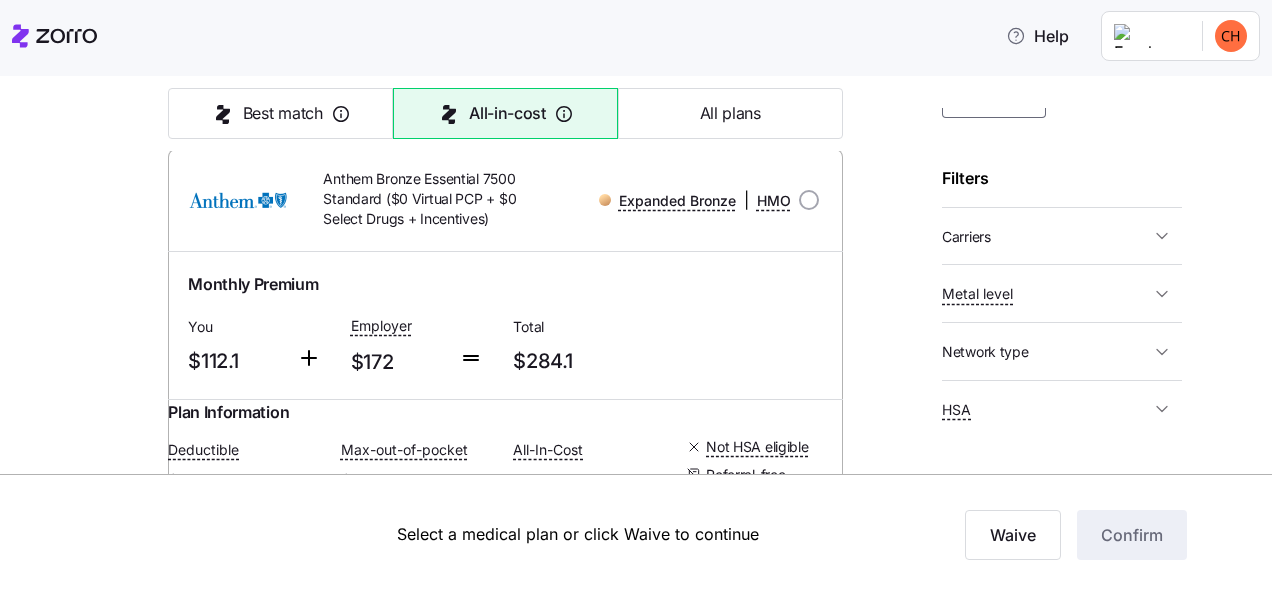 click on "Summary of benefits" at bounding box center [272, 42] 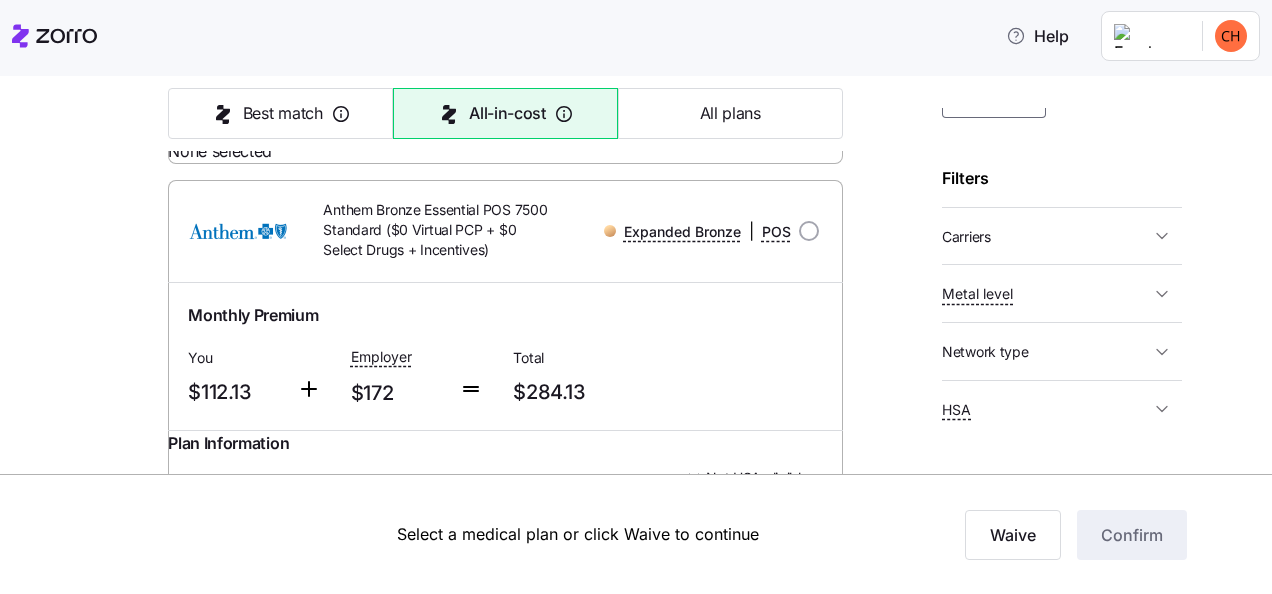 scroll, scrollTop: 2300, scrollLeft: 0, axis: vertical 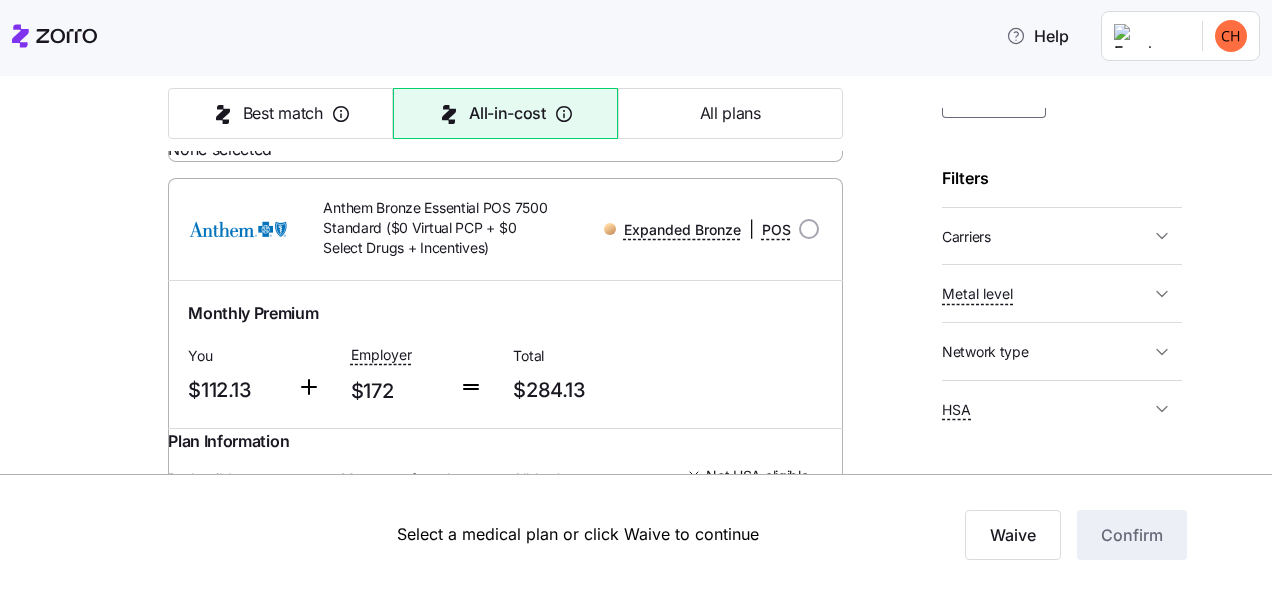 click on "Summary of benefits" at bounding box center (272, 71) 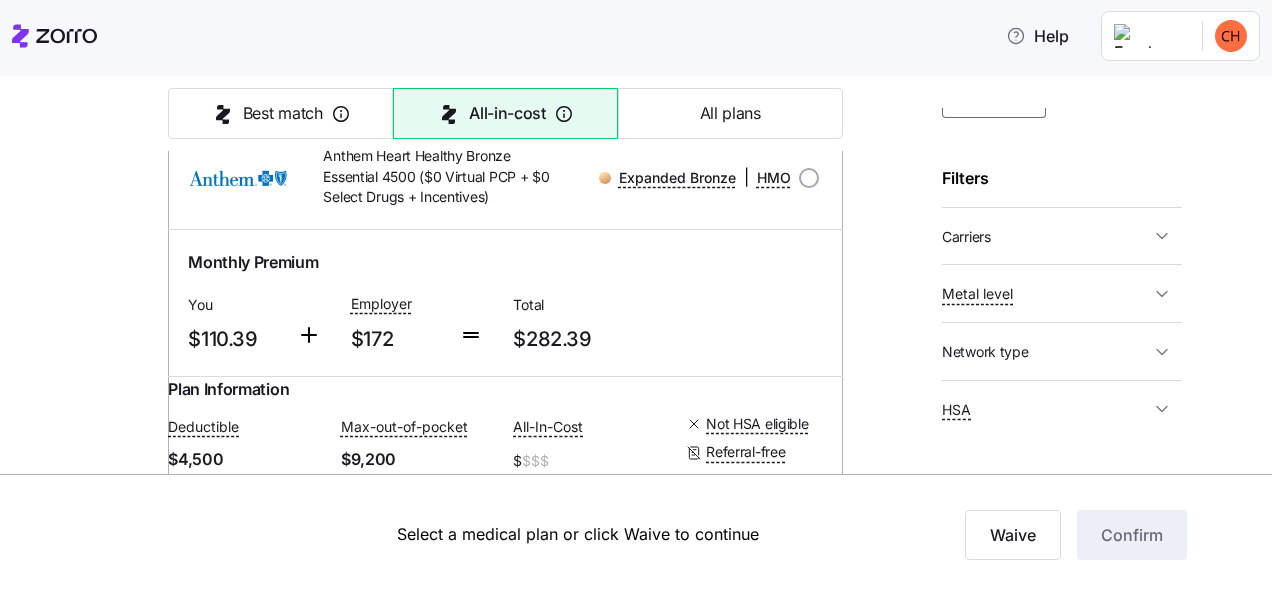 scroll, scrollTop: 3400, scrollLeft: 0, axis: vertical 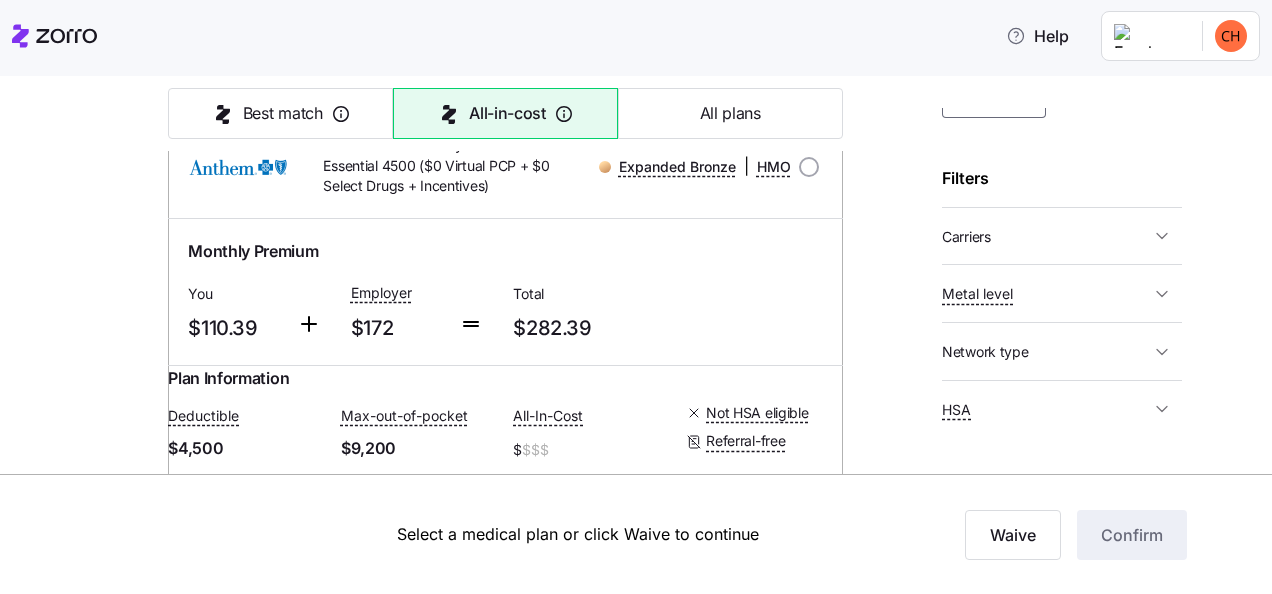 click on "Summary of benefits" at bounding box center [272, 8] 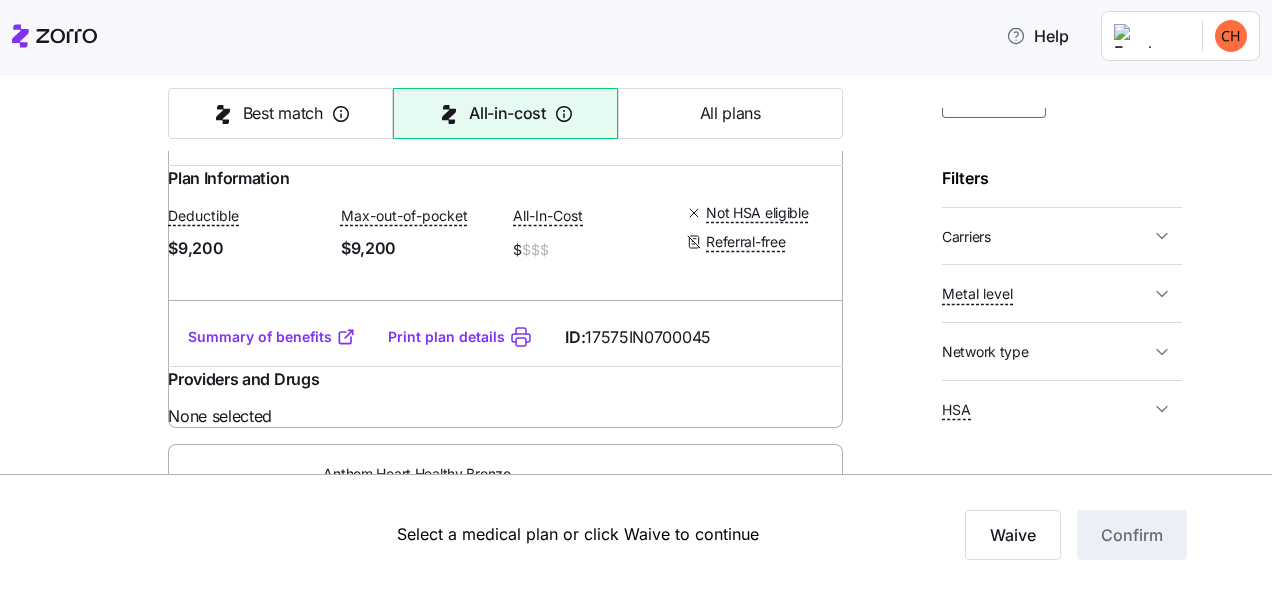 scroll, scrollTop: 3000, scrollLeft: 0, axis: vertical 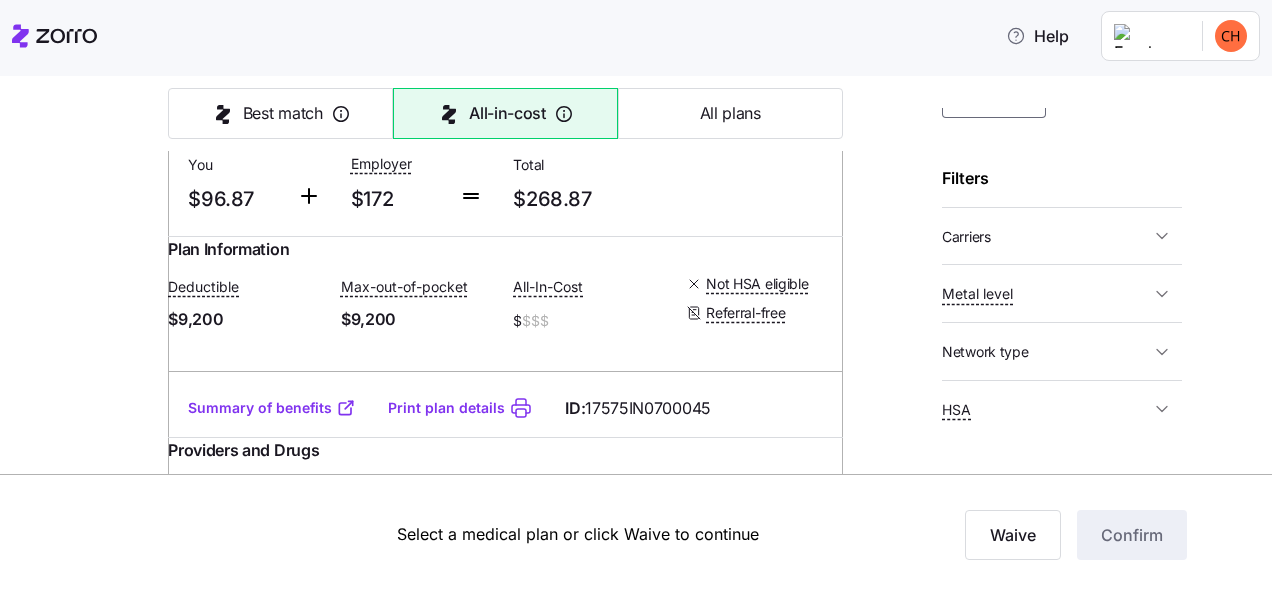 click at bounding box center [809, 48] 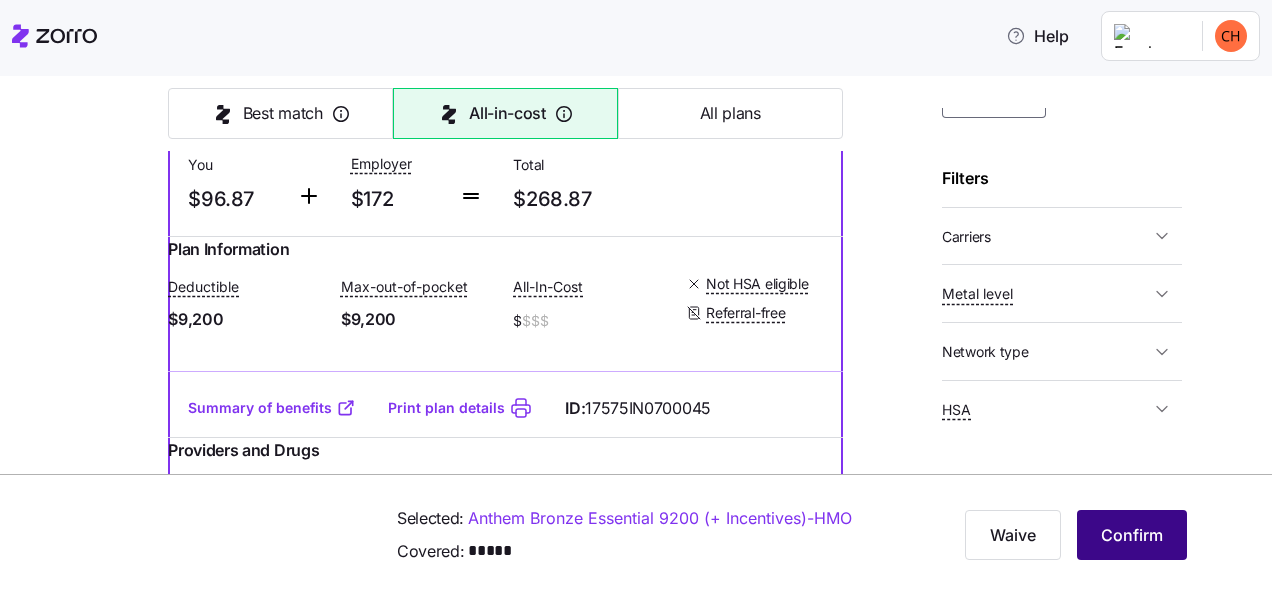 click on "Confirm" at bounding box center [1132, 535] 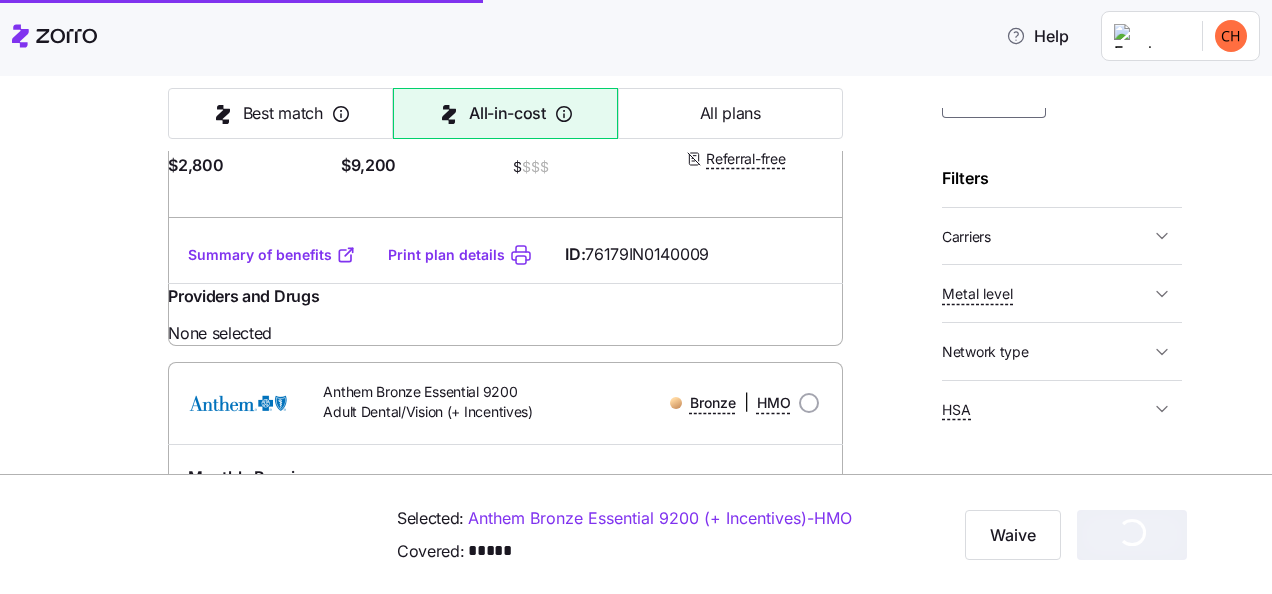 scroll, scrollTop: 4600, scrollLeft: 0, axis: vertical 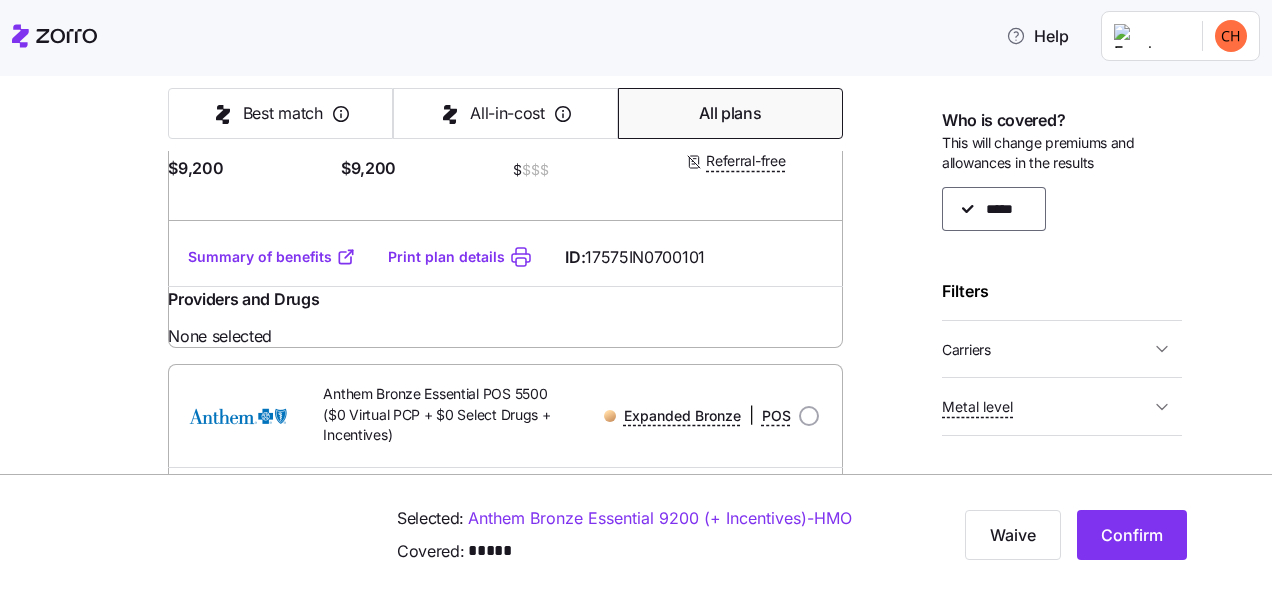 click on "Summary of benefits" at bounding box center [272, 257] 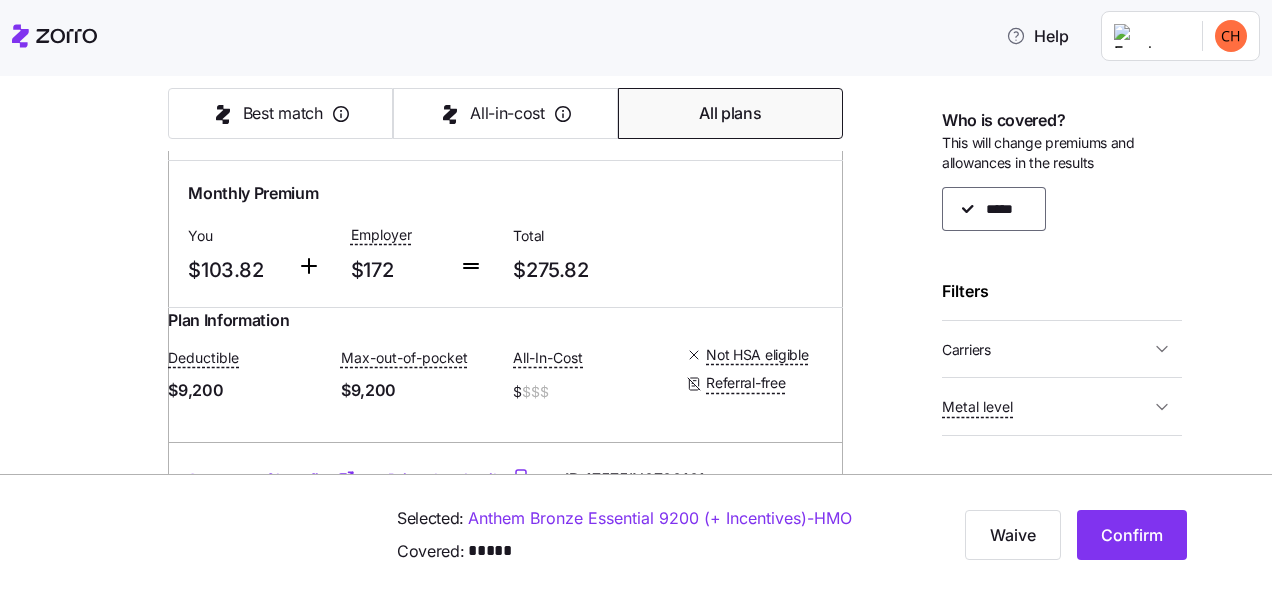 scroll, scrollTop: 734, scrollLeft: 0, axis: vertical 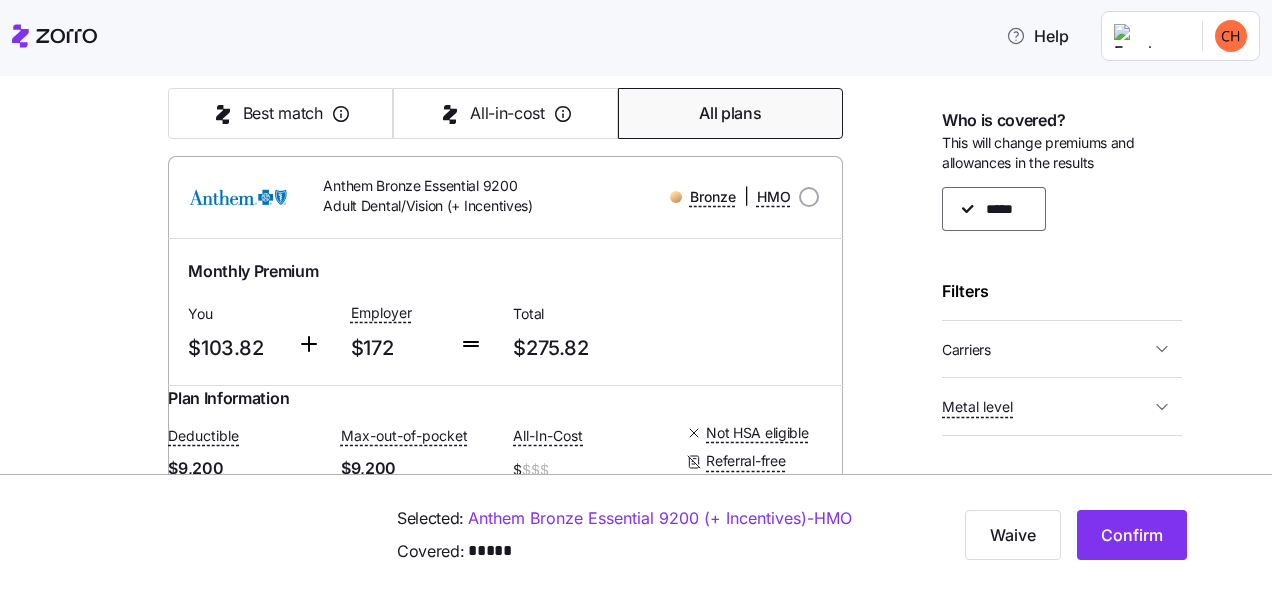 click on "Bronze | HMO" at bounding box center (693, 196) 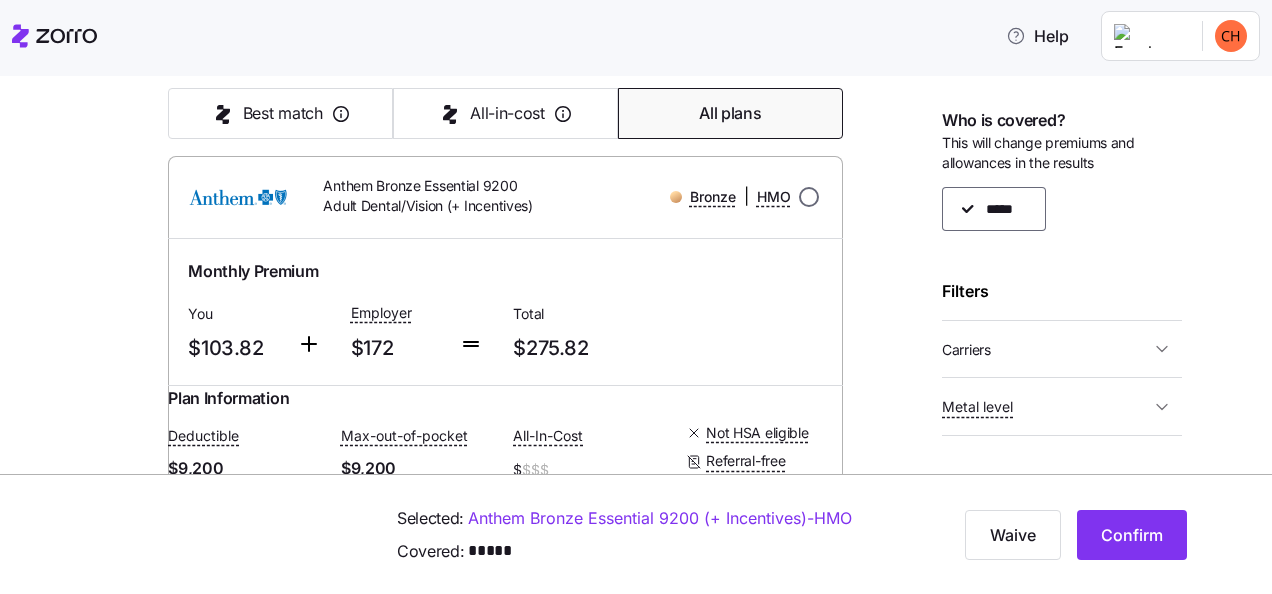 click at bounding box center [809, 197] 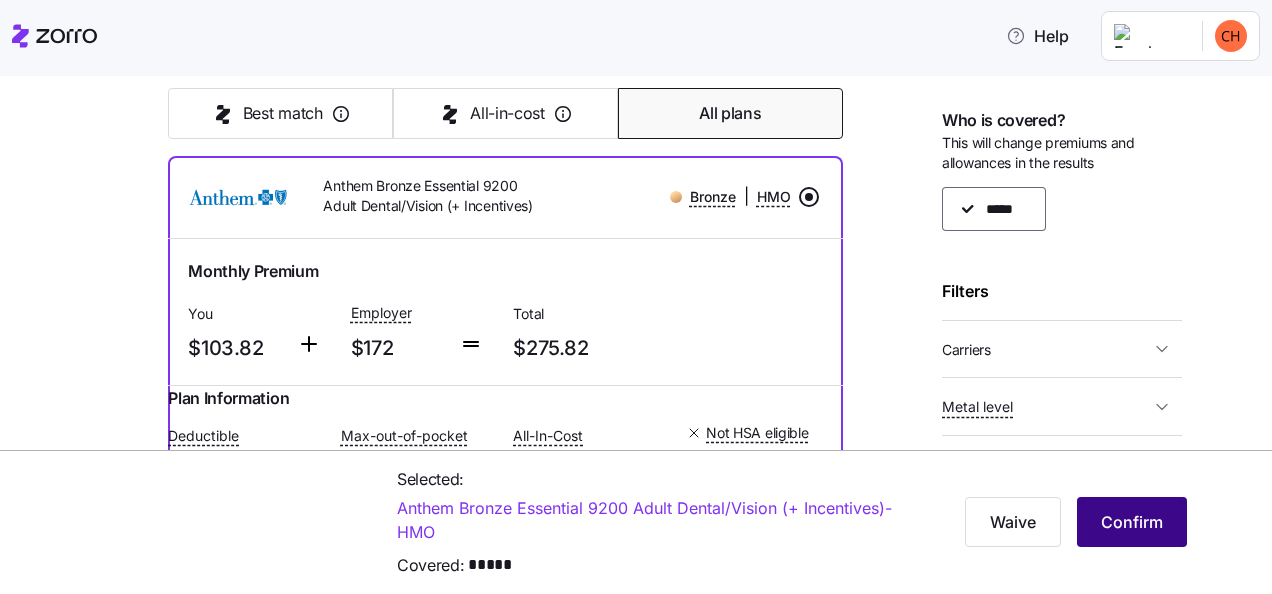 click on "Confirm" at bounding box center [1132, 522] 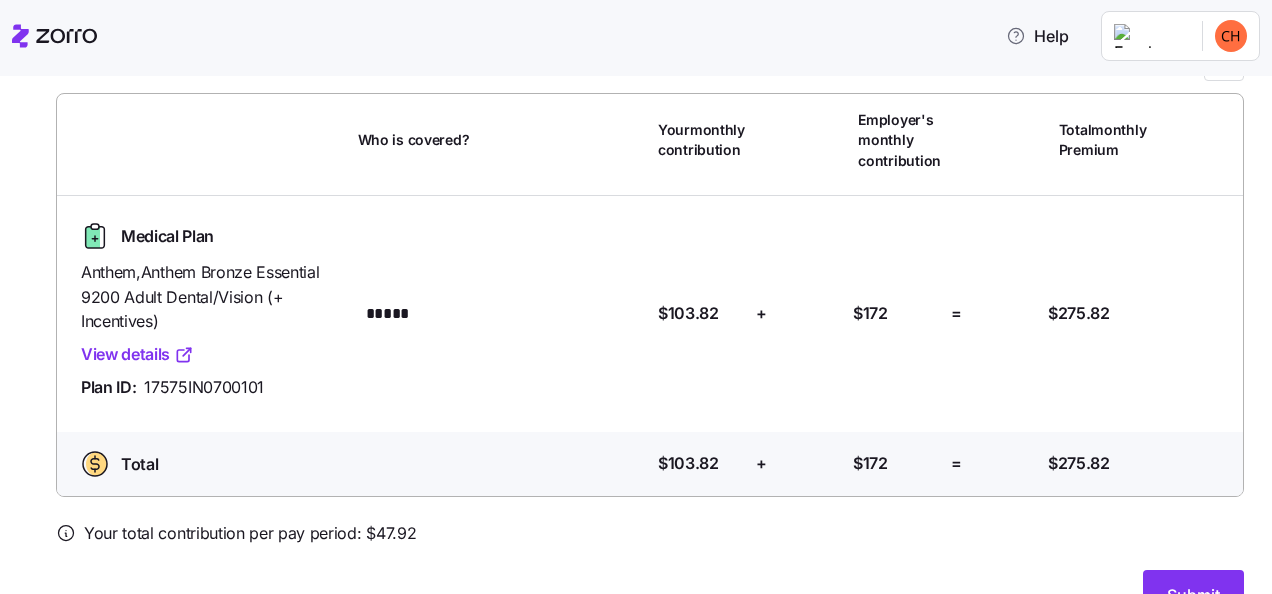 scroll, scrollTop: 179, scrollLeft: 0, axis: vertical 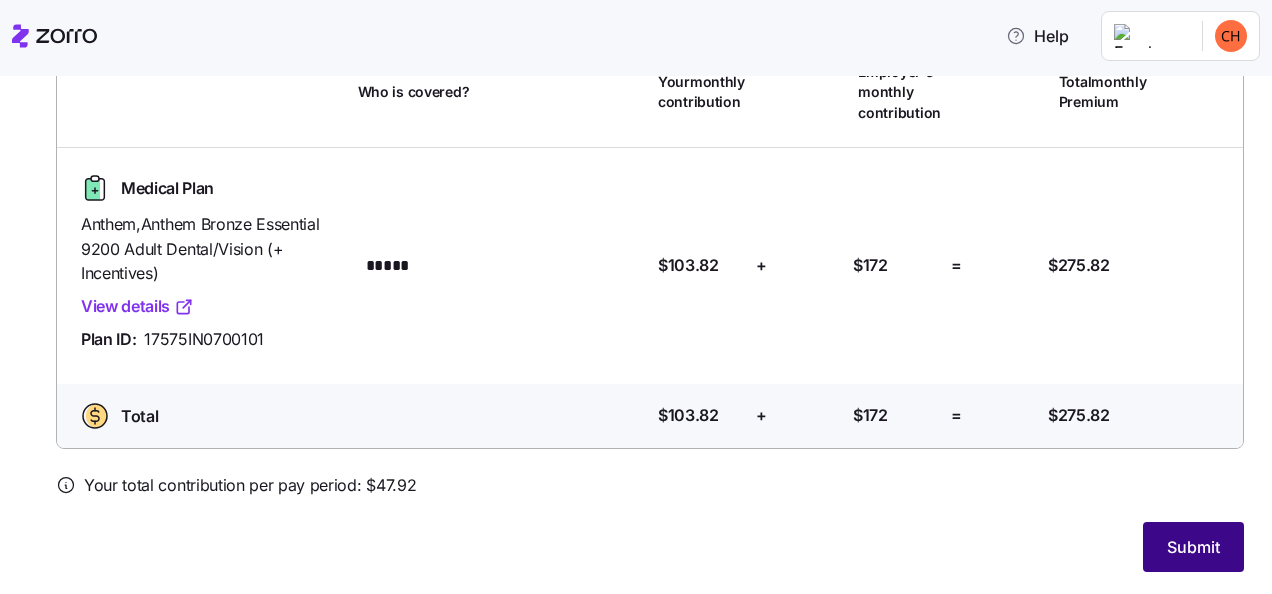 click on "Submit" at bounding box center (1193, 547) 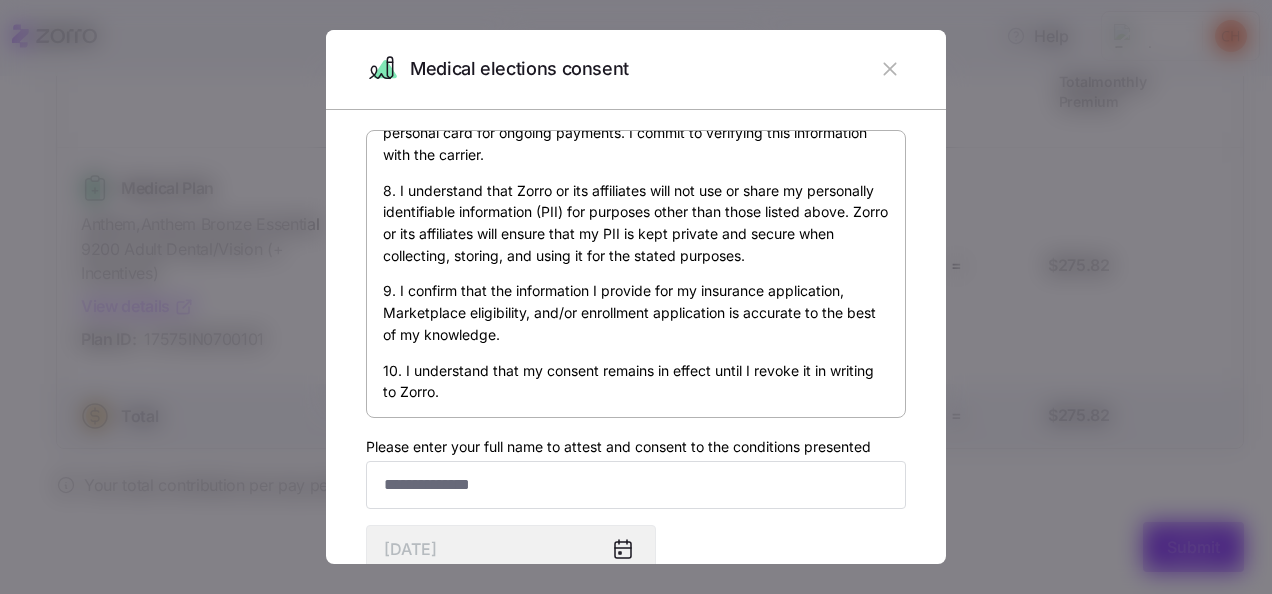 scroll, scrollTop: 1234, scrollLeft: 0, axis: vertical 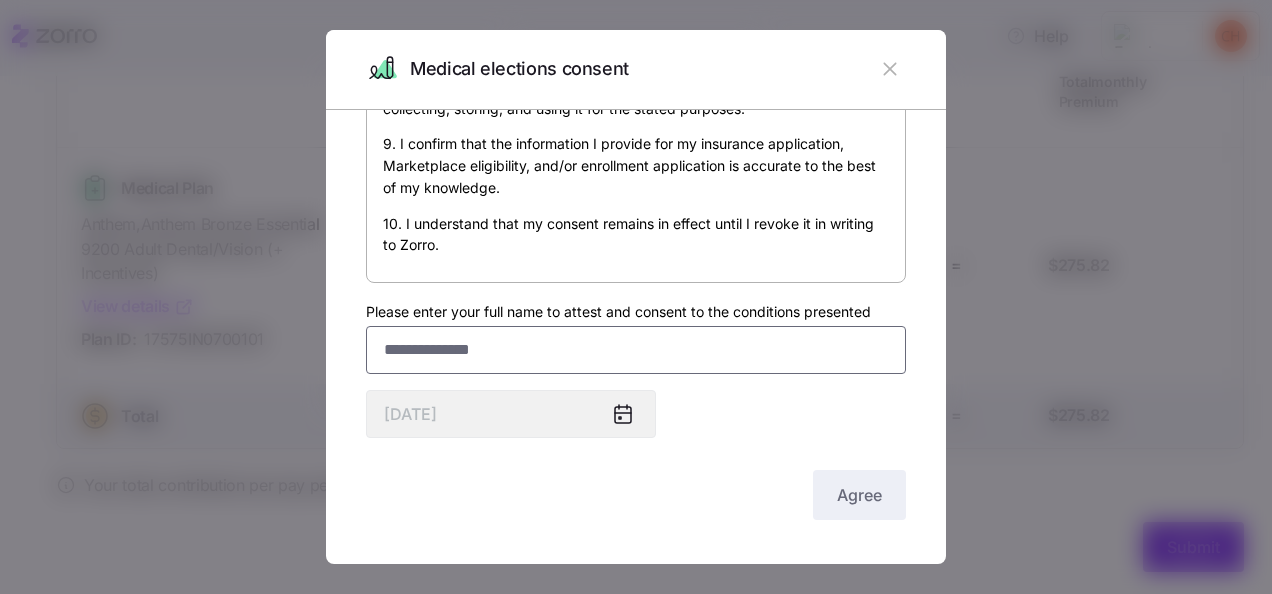 click on "Please enter your full name to attest and consent to the conditions presented" at bounding box center [636, 350] 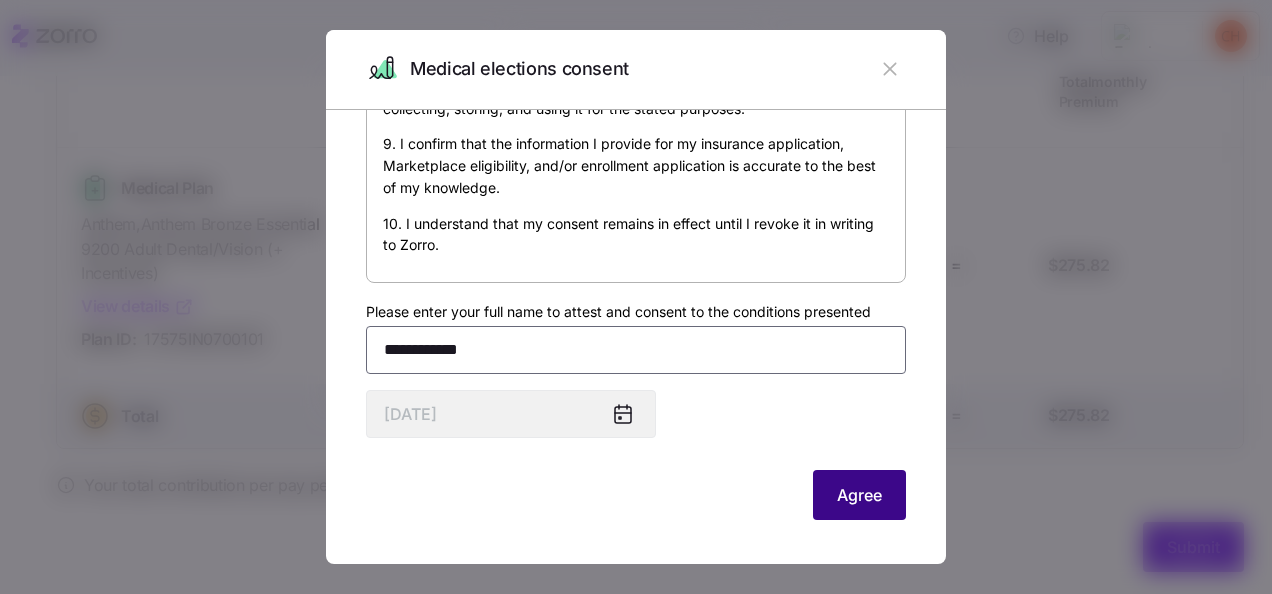 type on "**********" 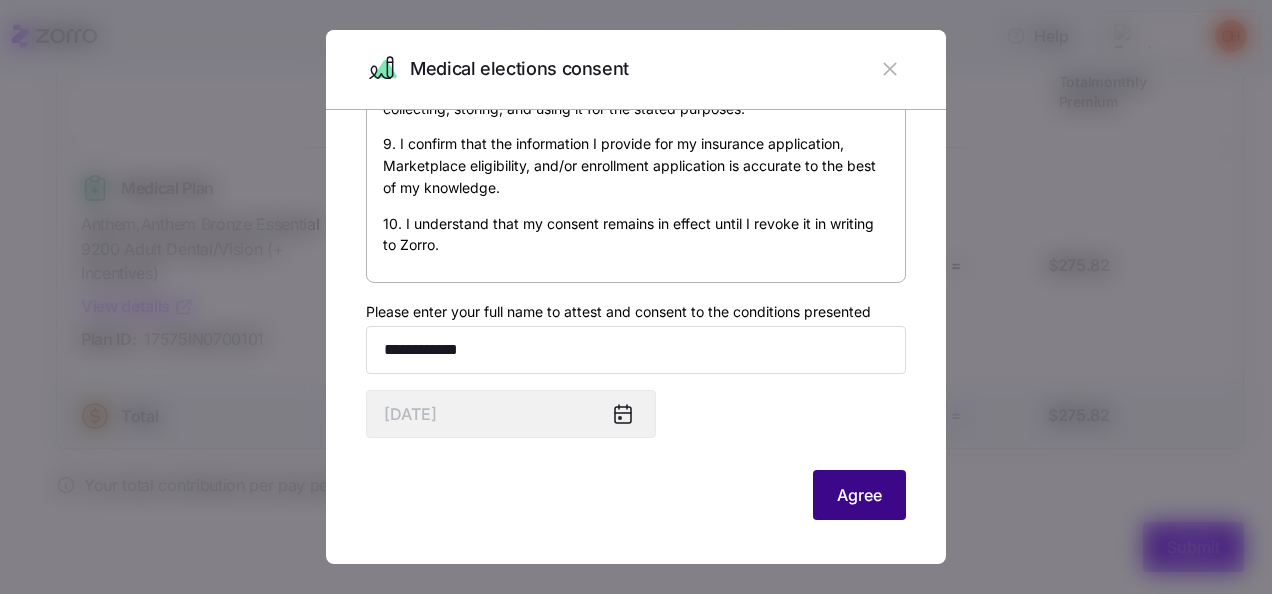 click on "Agree" at bounding box center (859, 495) 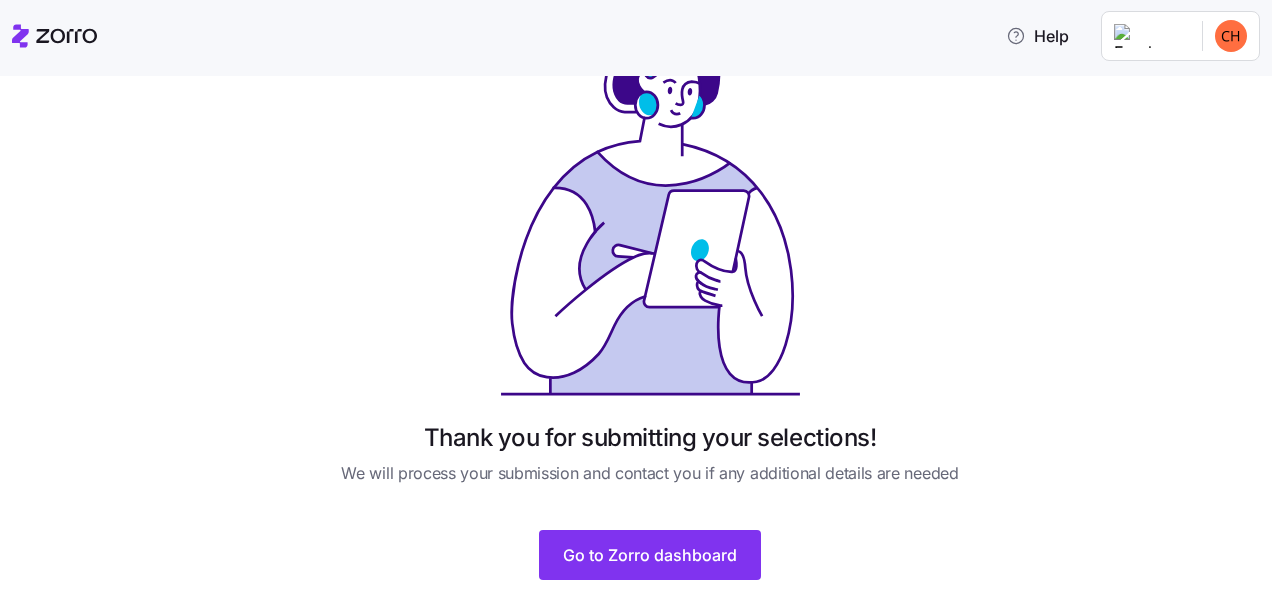 scroll, scrollTop: 150, scrollLeft: 0, axis: vertical 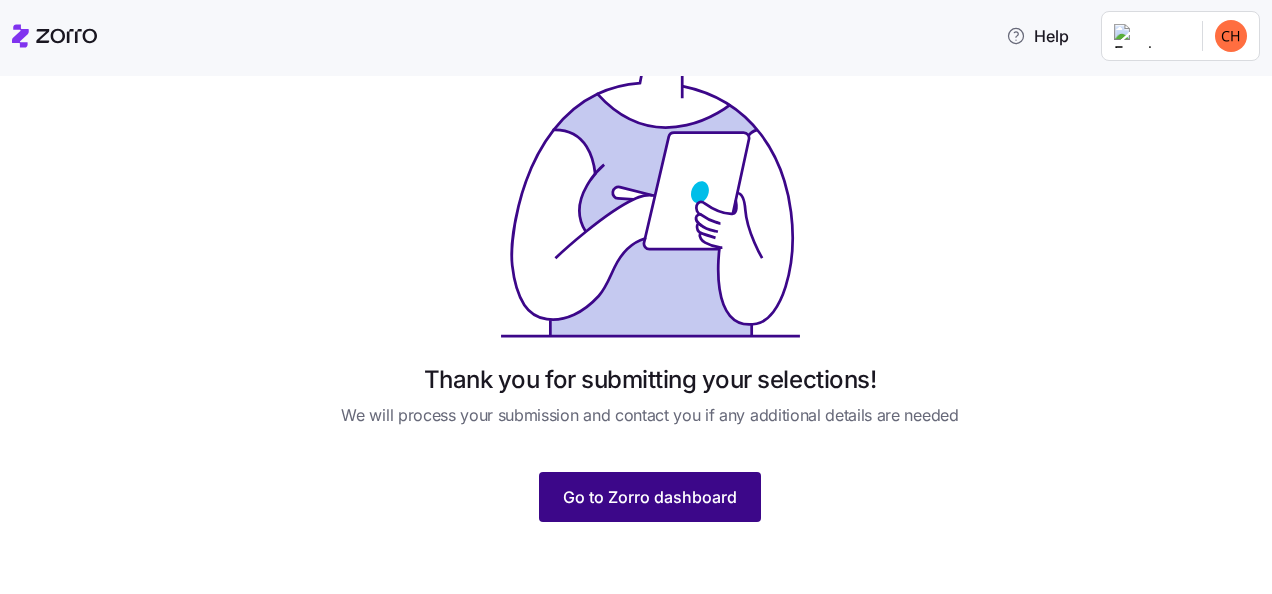 click on "Go to Zorro dashboard" at bounding box center [650, 497] 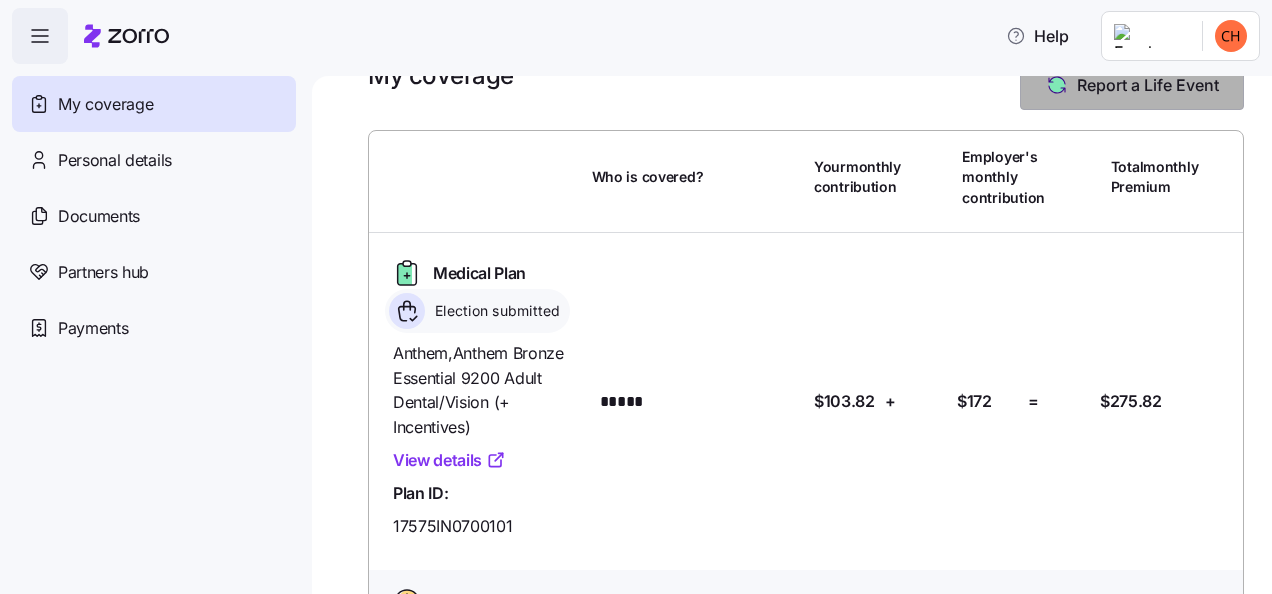 scroll, scrollTop: 0, scrollLeft: 0, axis: both 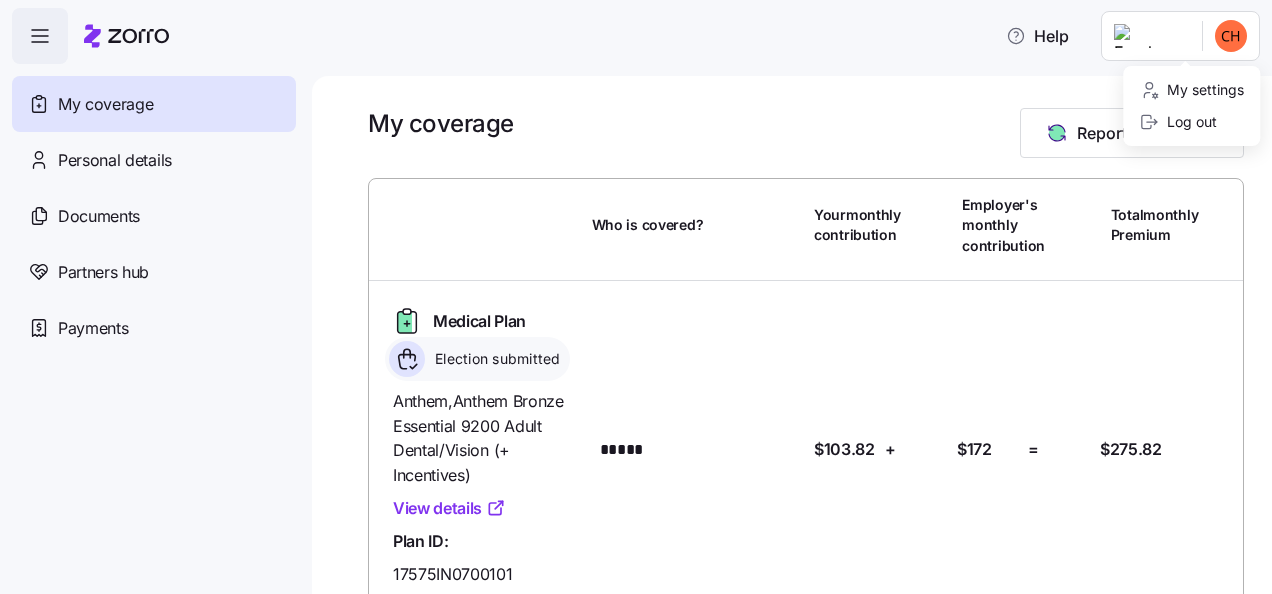 click on "Help My coverage Personal details Documents Partners hub Payments My coverage Report a Life Event Who is covered? Your  monthly contribution Employer's monthly contribution Total  monthly Premium Medical Plan Election submitted Anthem ,  Anthem Bronze Essential 9200 Adult Dental/Vision (+ Incentives) View details Plan ID: 17575IN0700101 Who is covered? ***** Your contribution: $103.82 + Employer's contribution: $172 = Total Premium: $275.82 Total Who is covered? Your contribution: $103.82 + Employer's contribution: $172 = Total Premium: $275.82 My Coverage | Zorro My settings Log out" at bounding box center [636, 291] 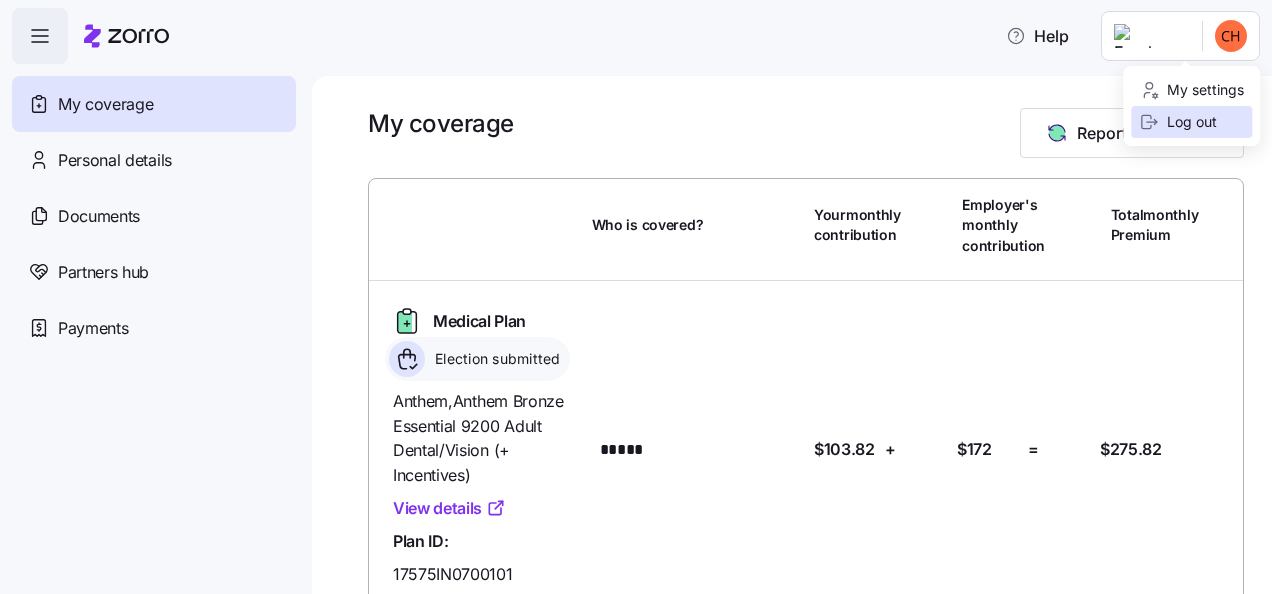 click on "Log out" at bounding box center [1178, 122] 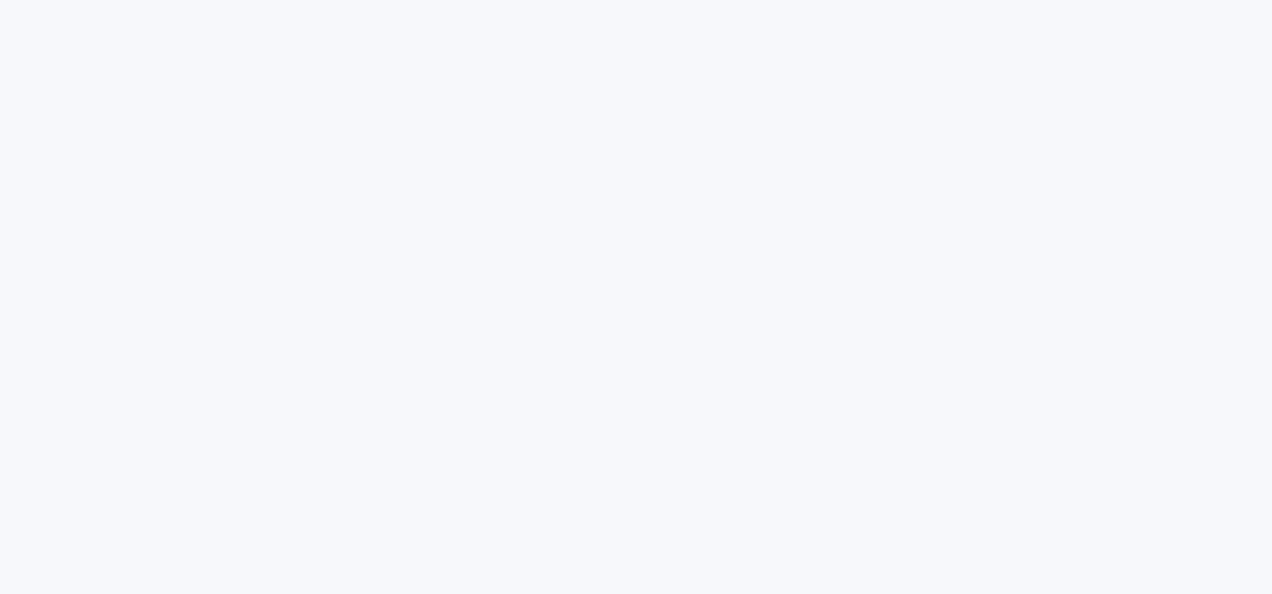 scroll, scrollTop: 0, scrollLeft: 0, axis: both 